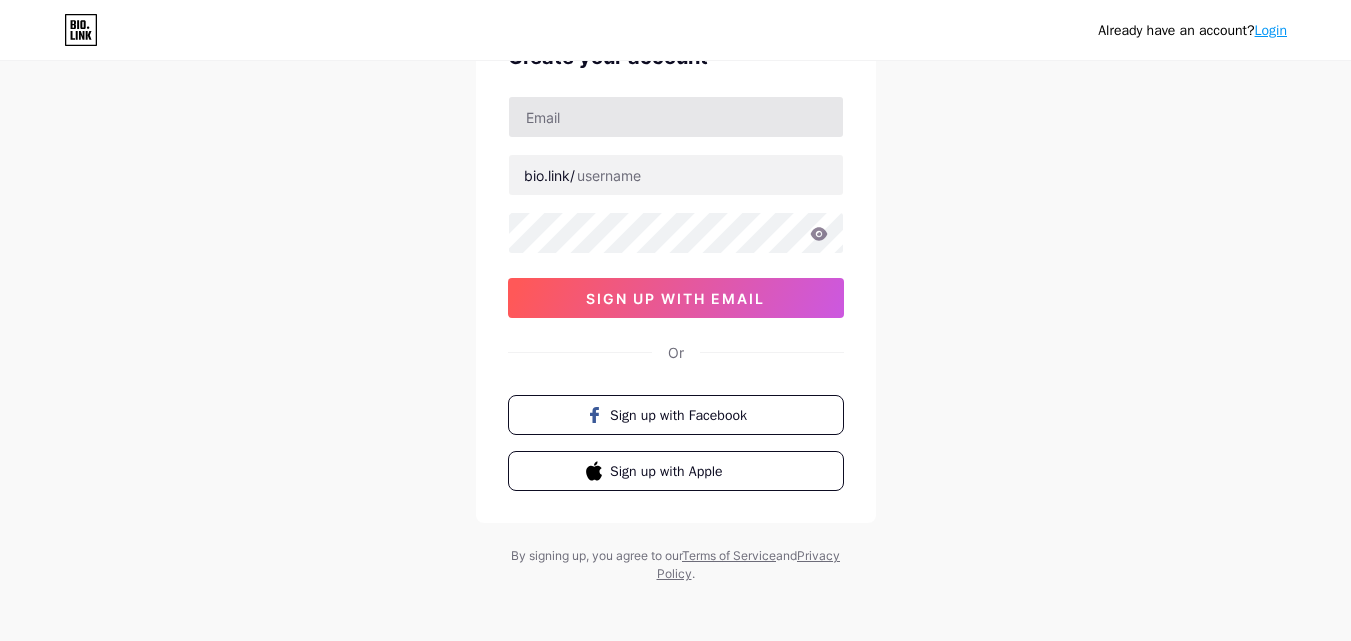 scroll, scrollTop: 124, scrollLeft: 0, axis: vertical 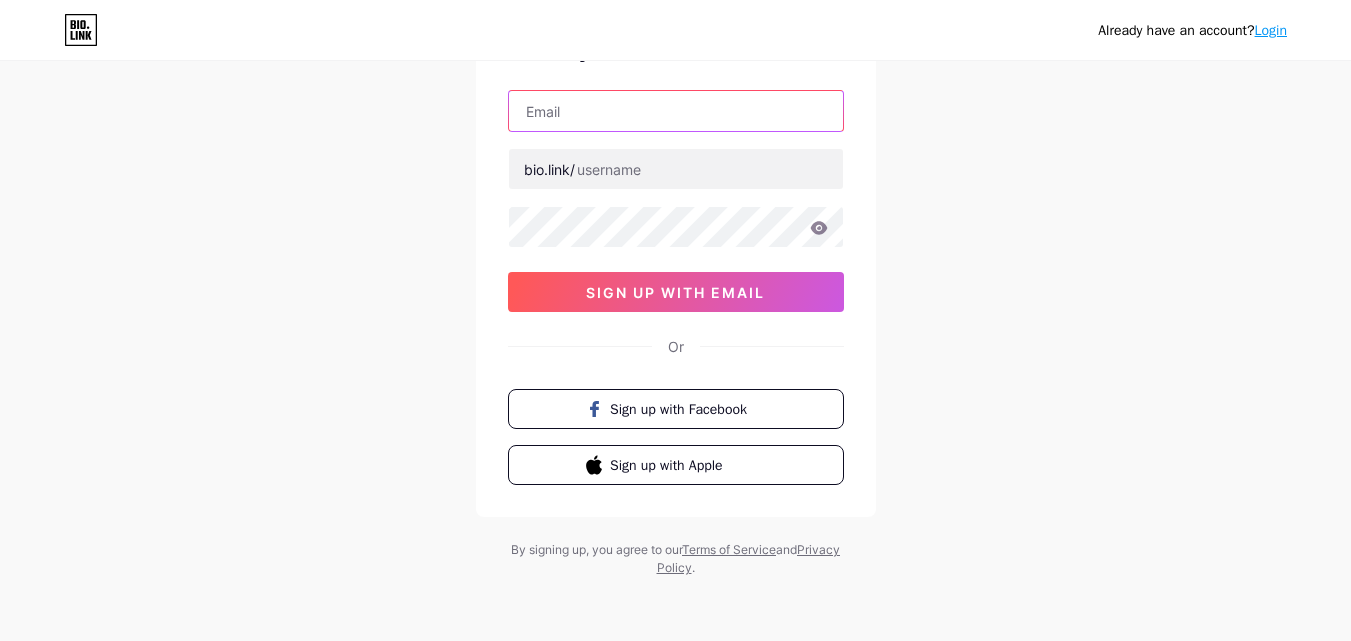 click at bounding box center [676, 111] 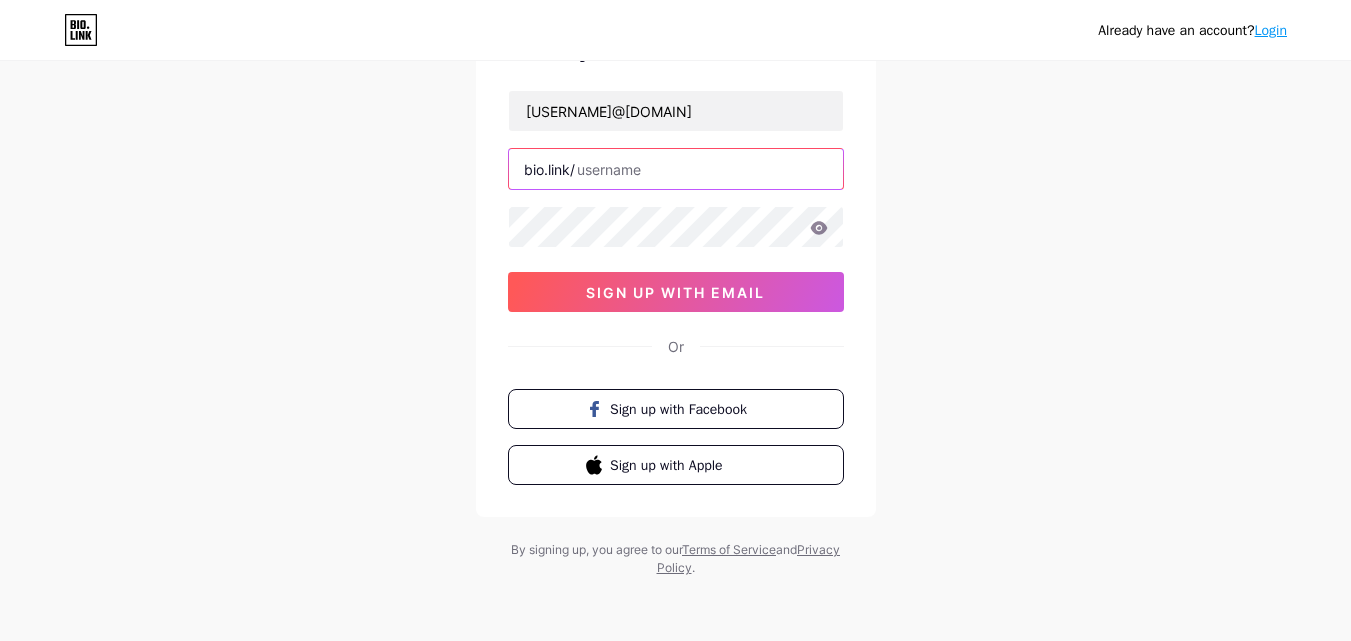 click at bounding box center (676, 169) 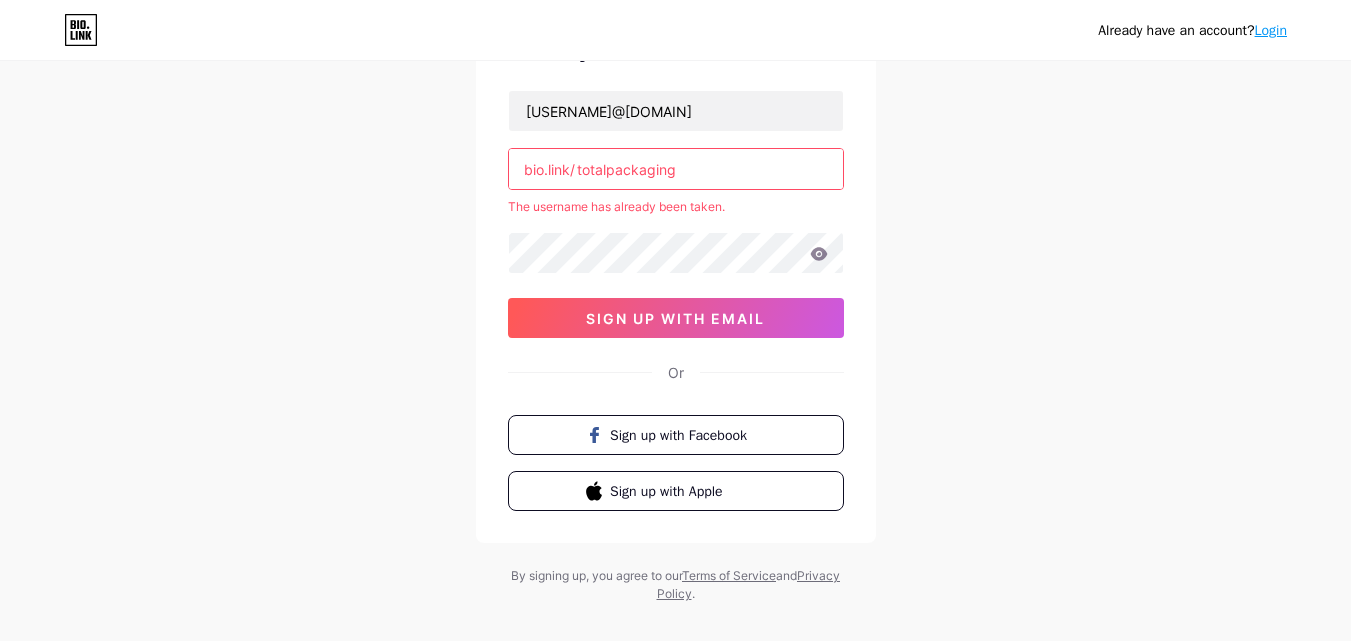 click on "totalpackaging" at bounding box center [676, 169] 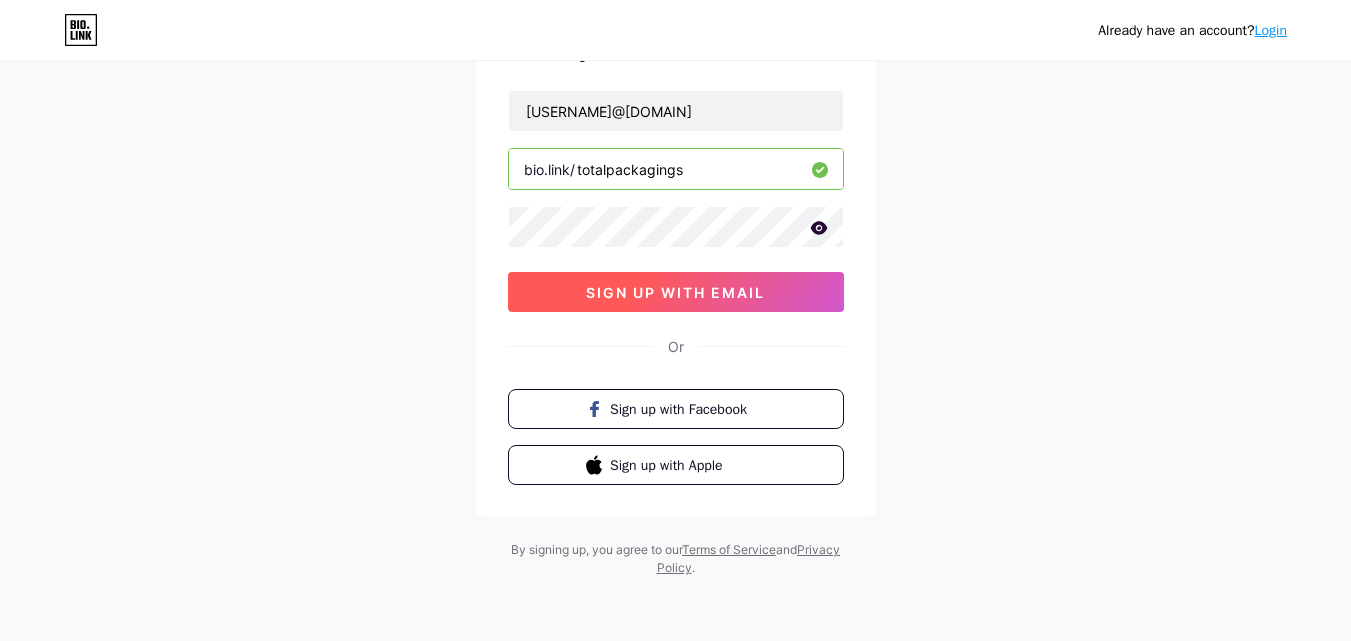 click on "sign up with email" at bounding box center [675, 292] 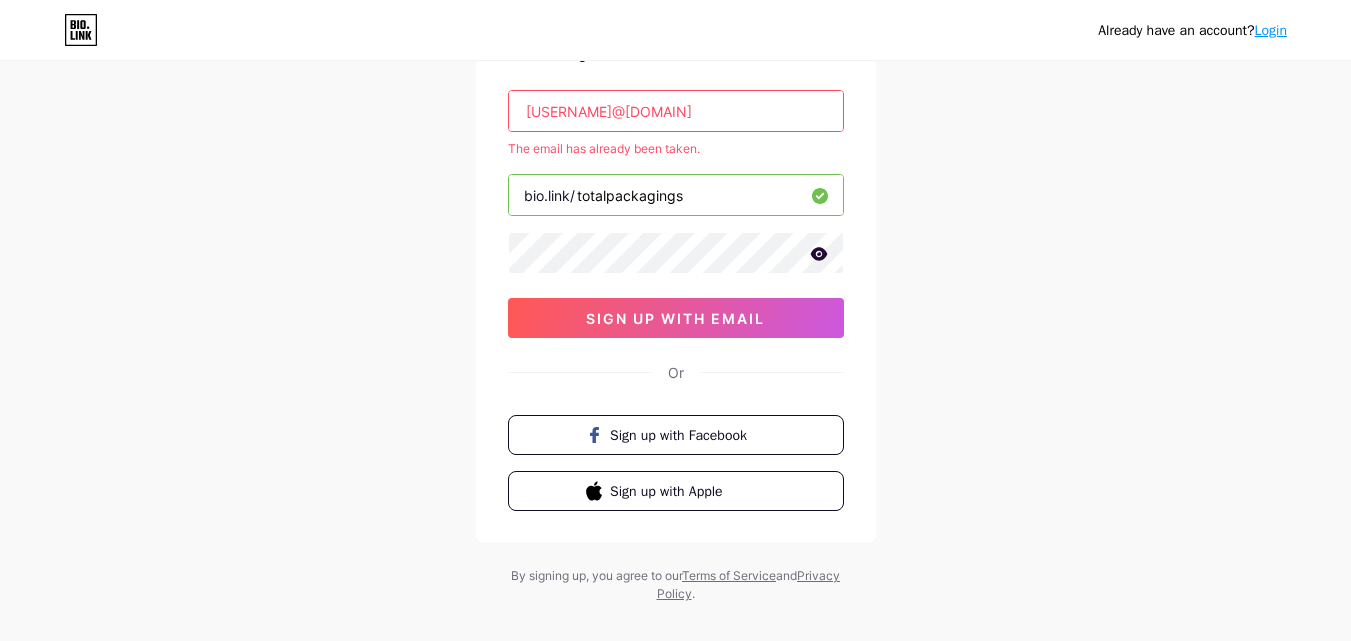 click on "Login" at bounding box center [1271, 30] 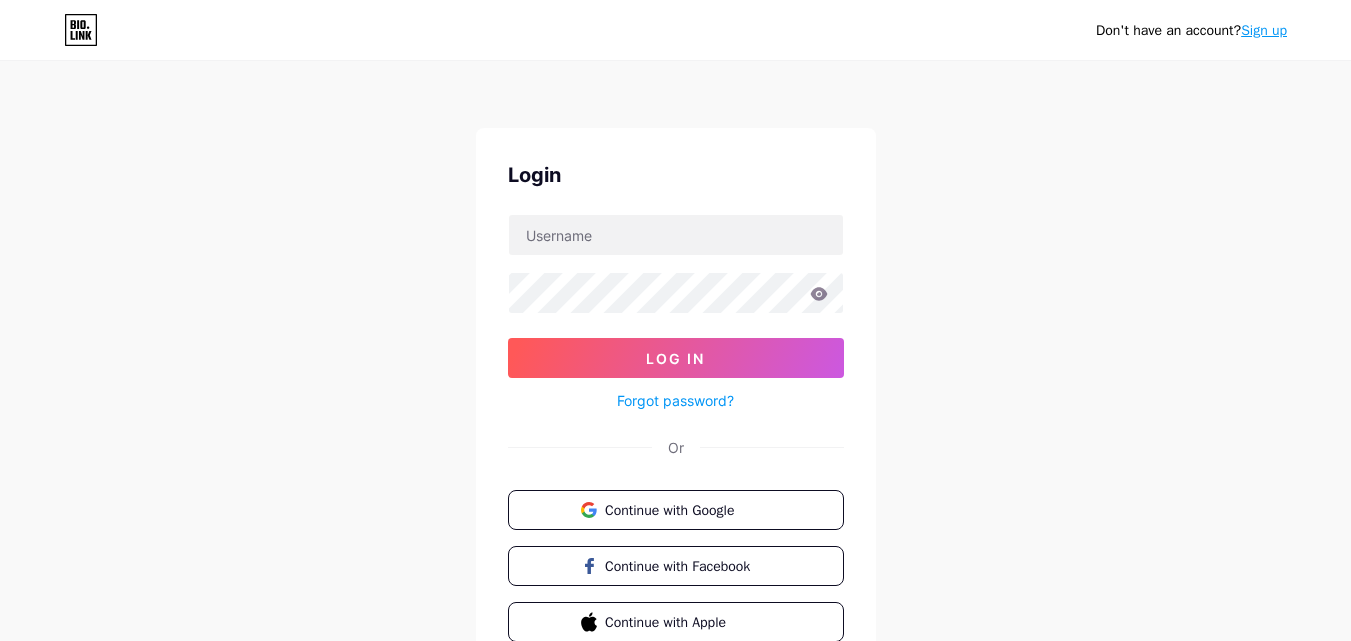 scroll, scrollTop: 96, scrollLeft: 0, axis: vertical 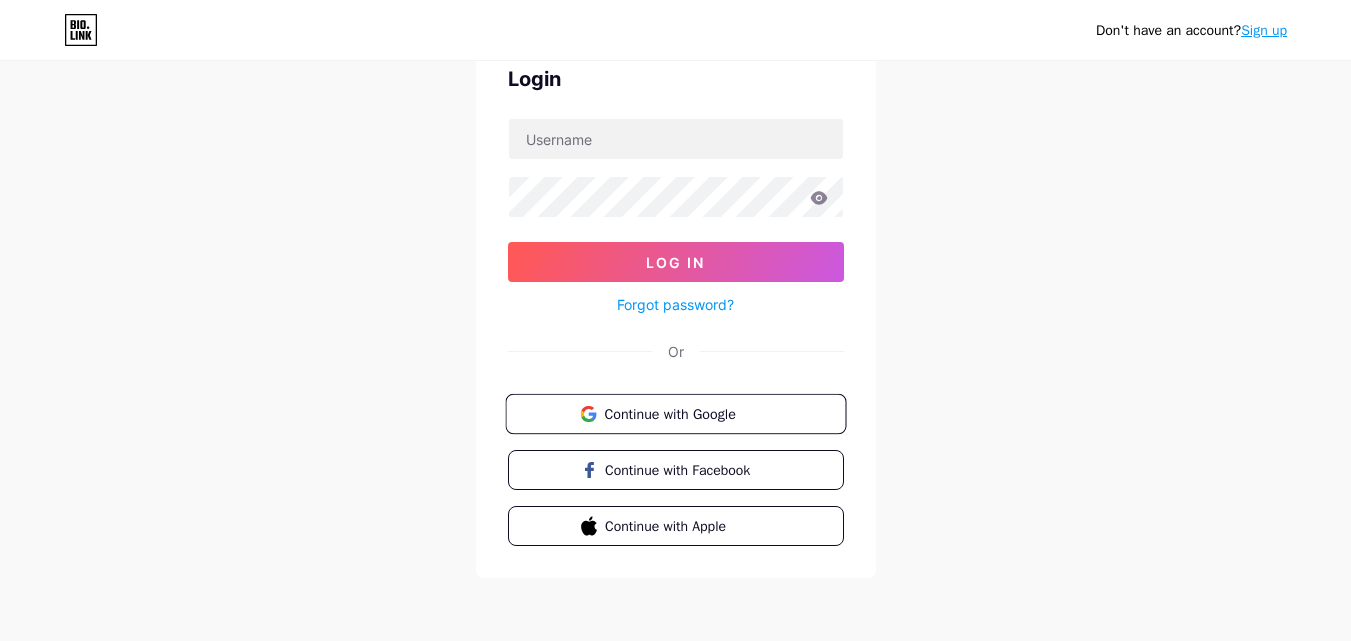 click at bounding box center [588, 414] 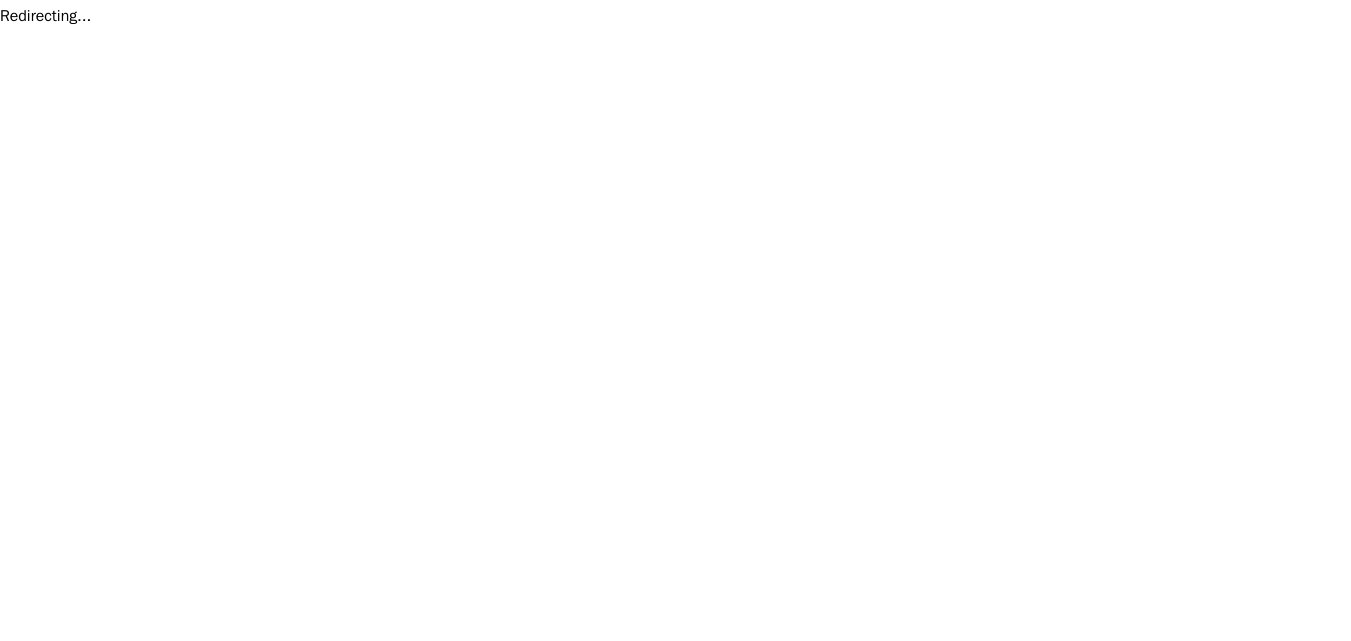 scroll, scrollTop: 0, scrollLeft: 0, axis: both 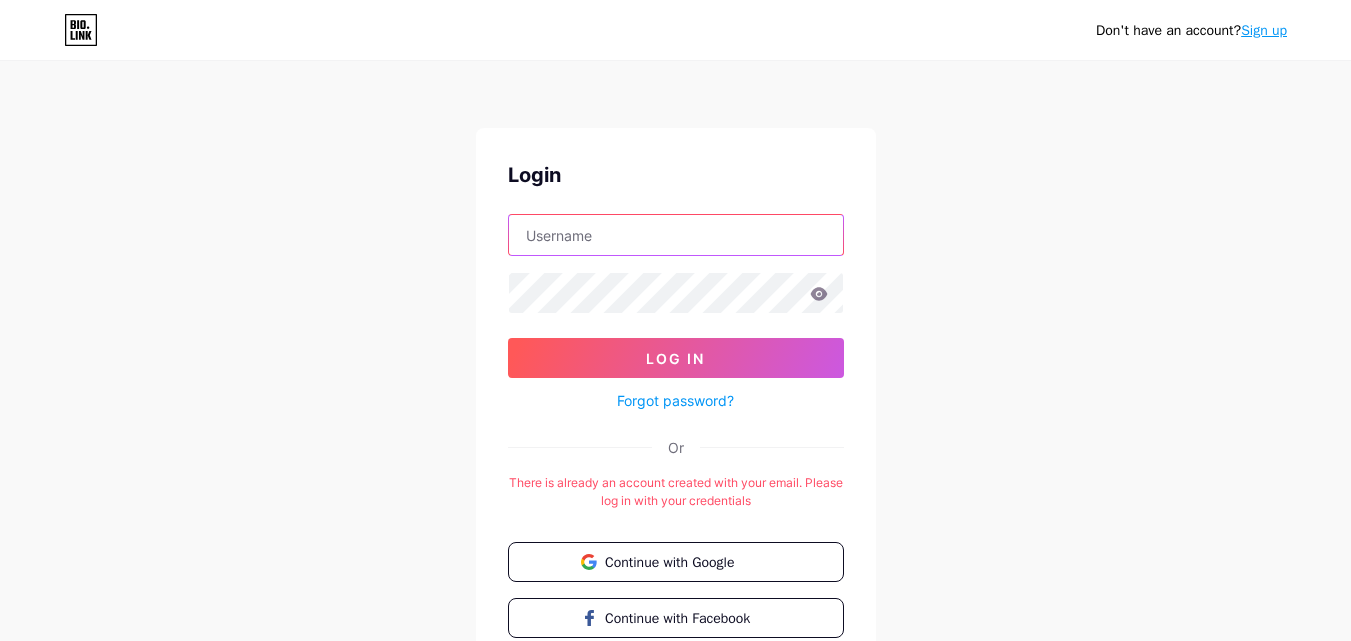 click at bounding box center [676, 235] 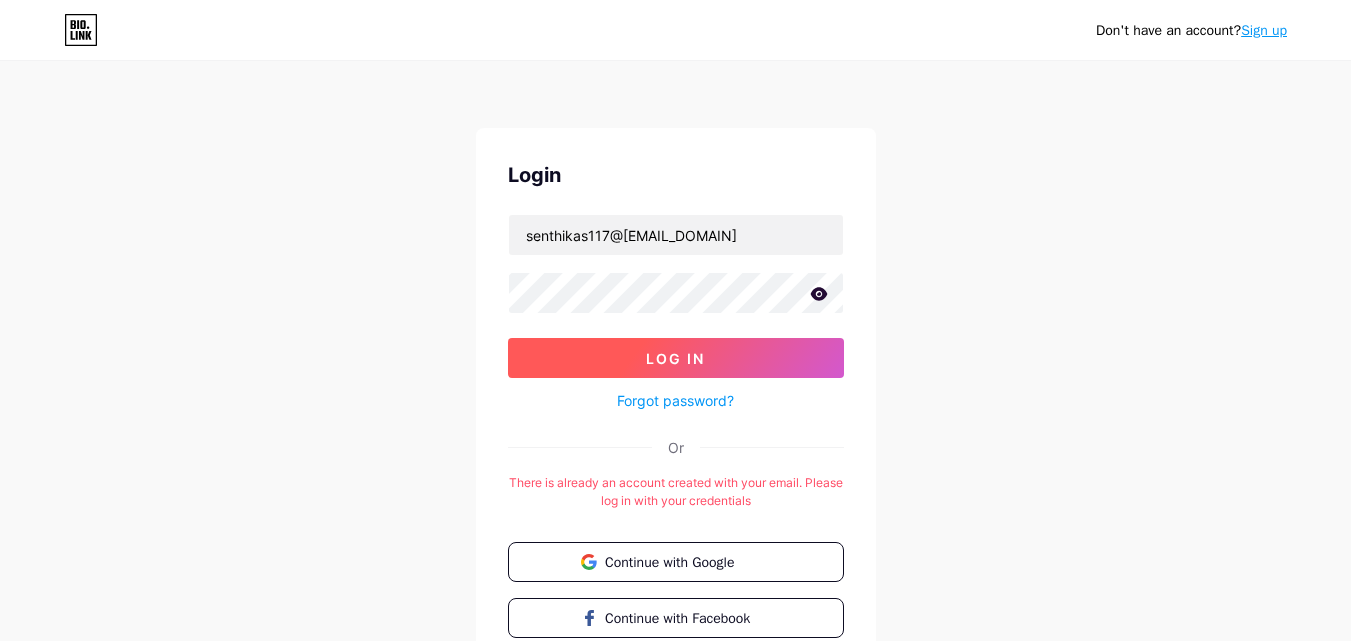 click on "Log In" at bounding box center [676, 358] 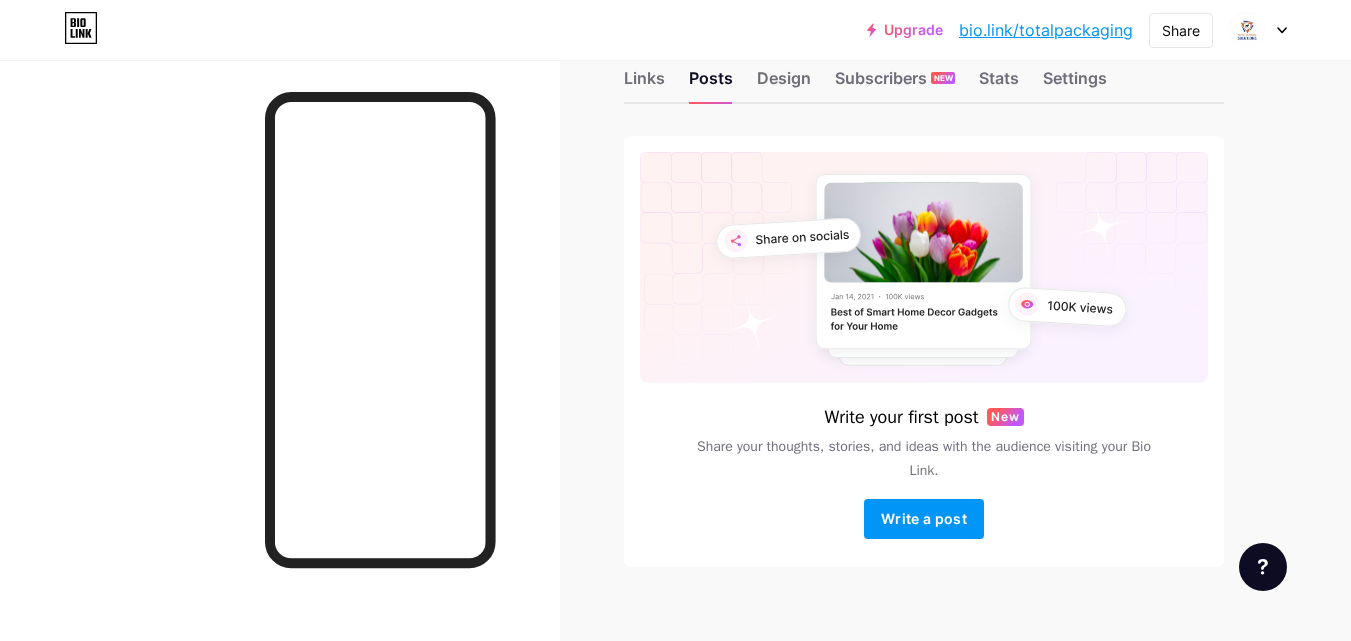 scroll, scrollTop: 76, scrollLeft: 0, axis: vertical 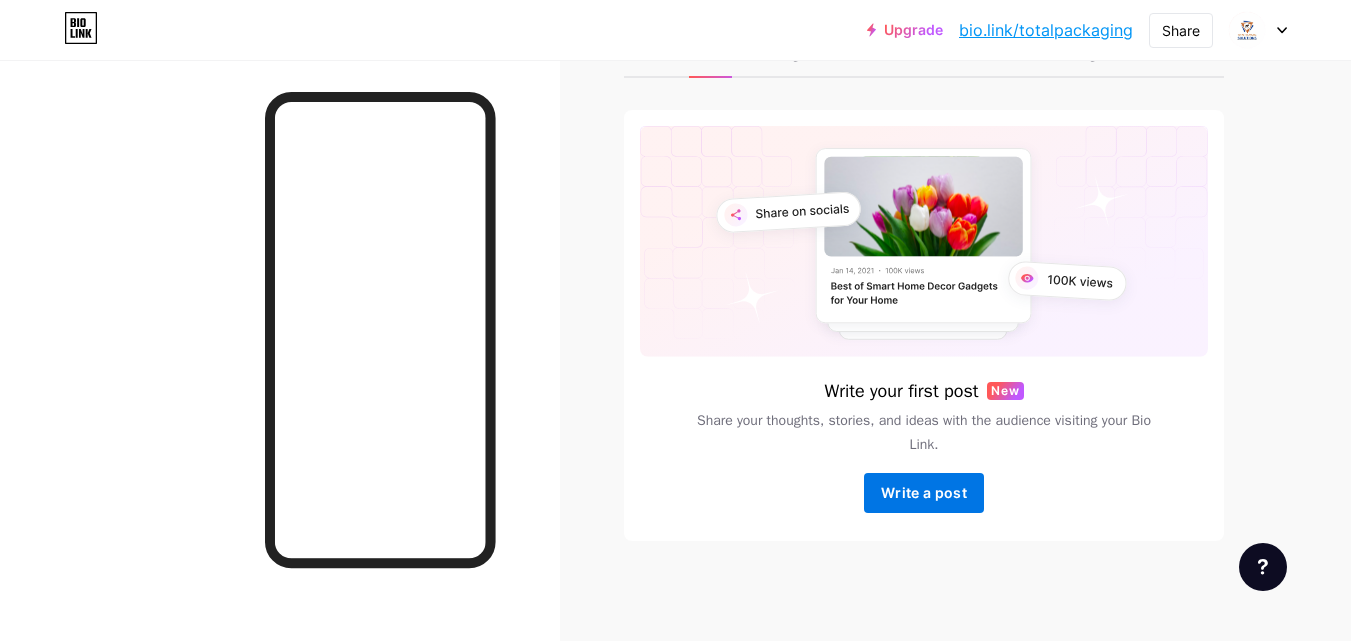 click on "Write a post" at bounding box center [924, 492] 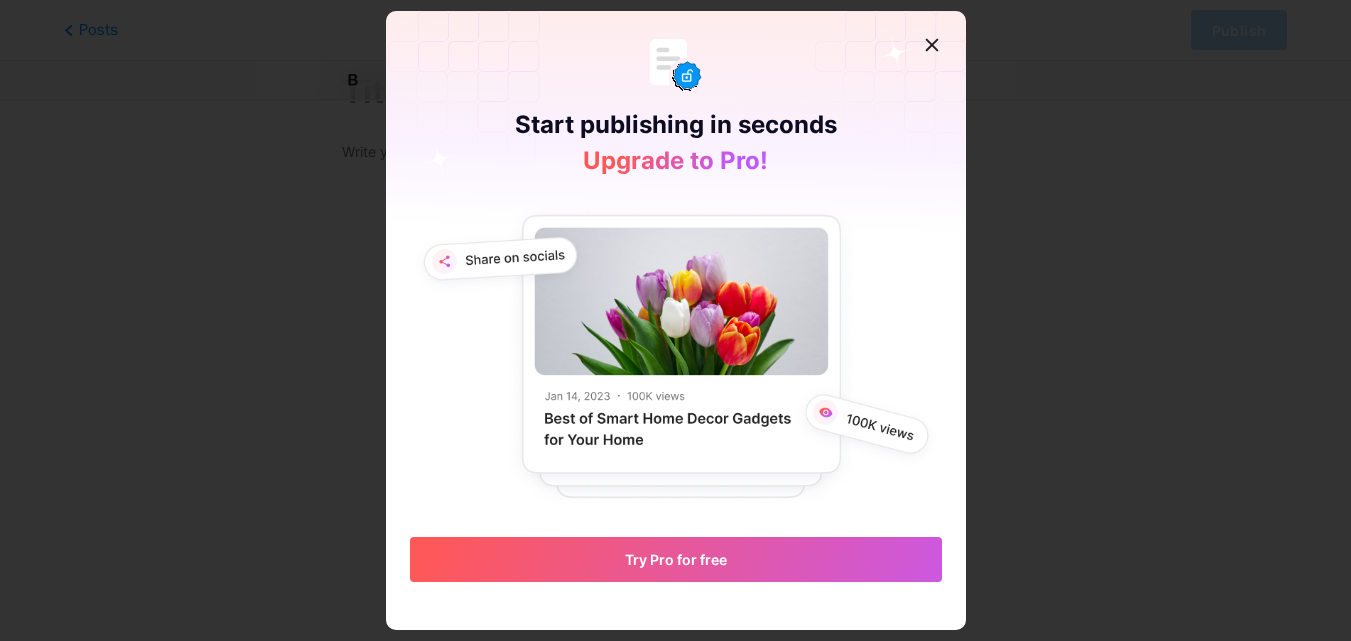 scroll, scrollTop: 0, scrollLeft: 0, axis: both 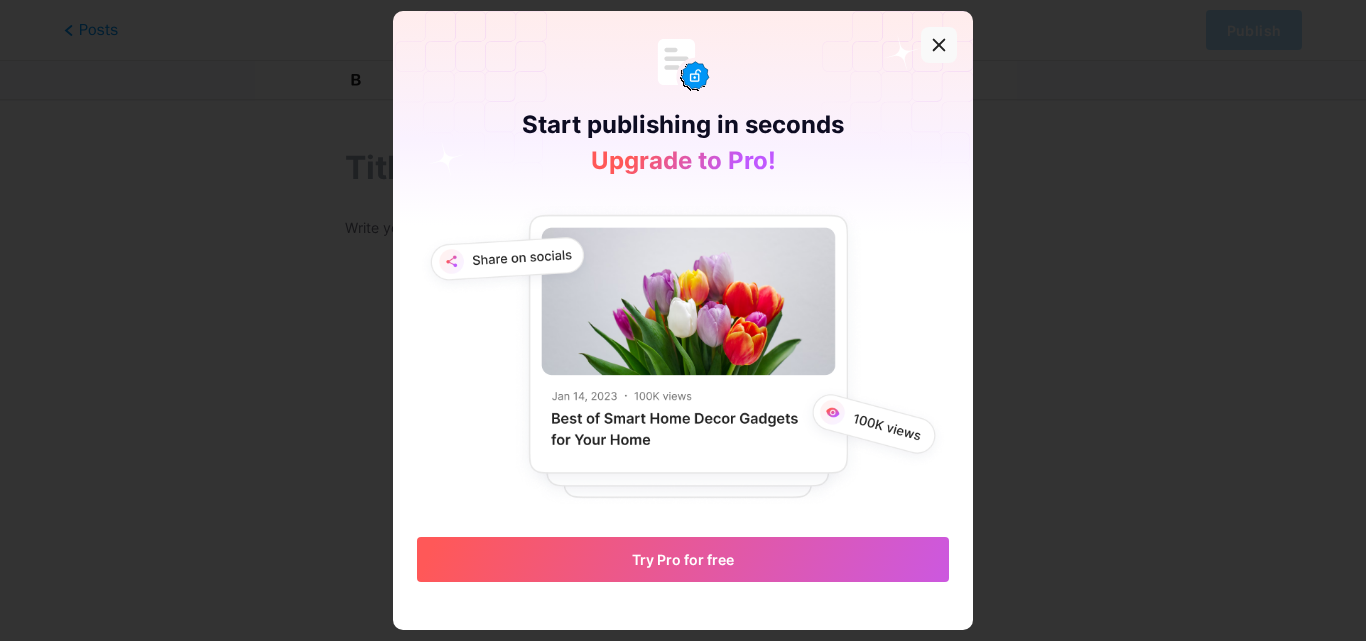 click at bounding box center [939, 45] 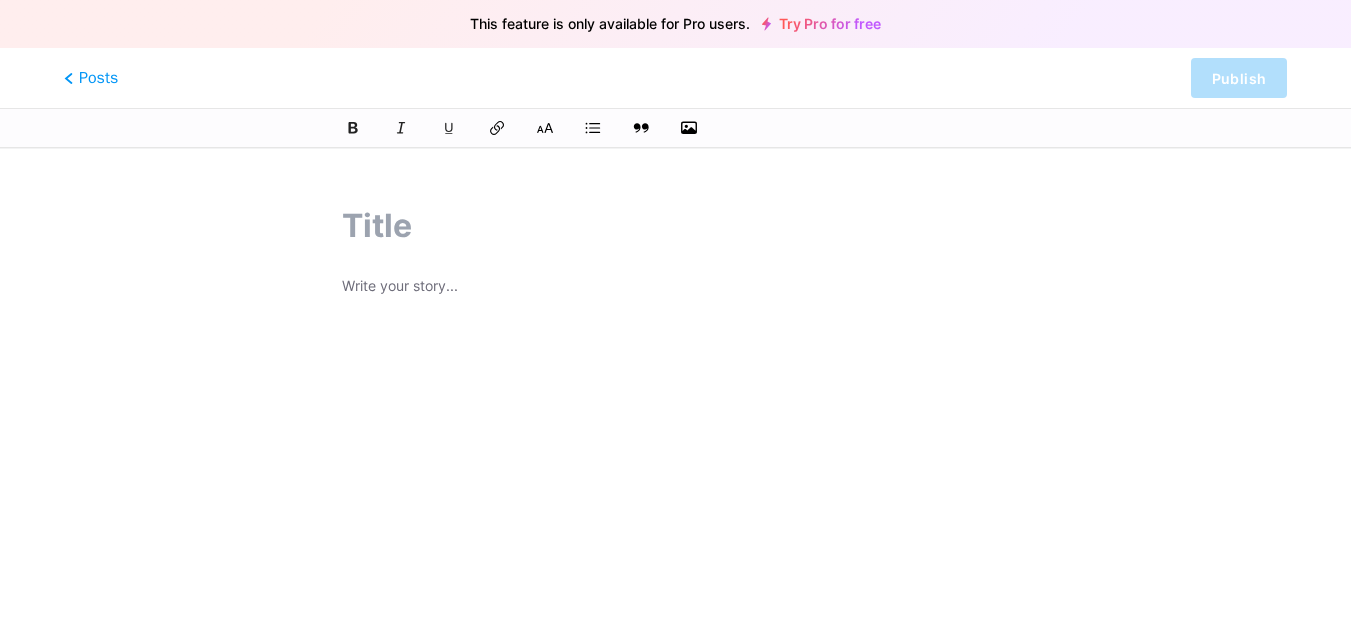click at bounding box center (675, 226) 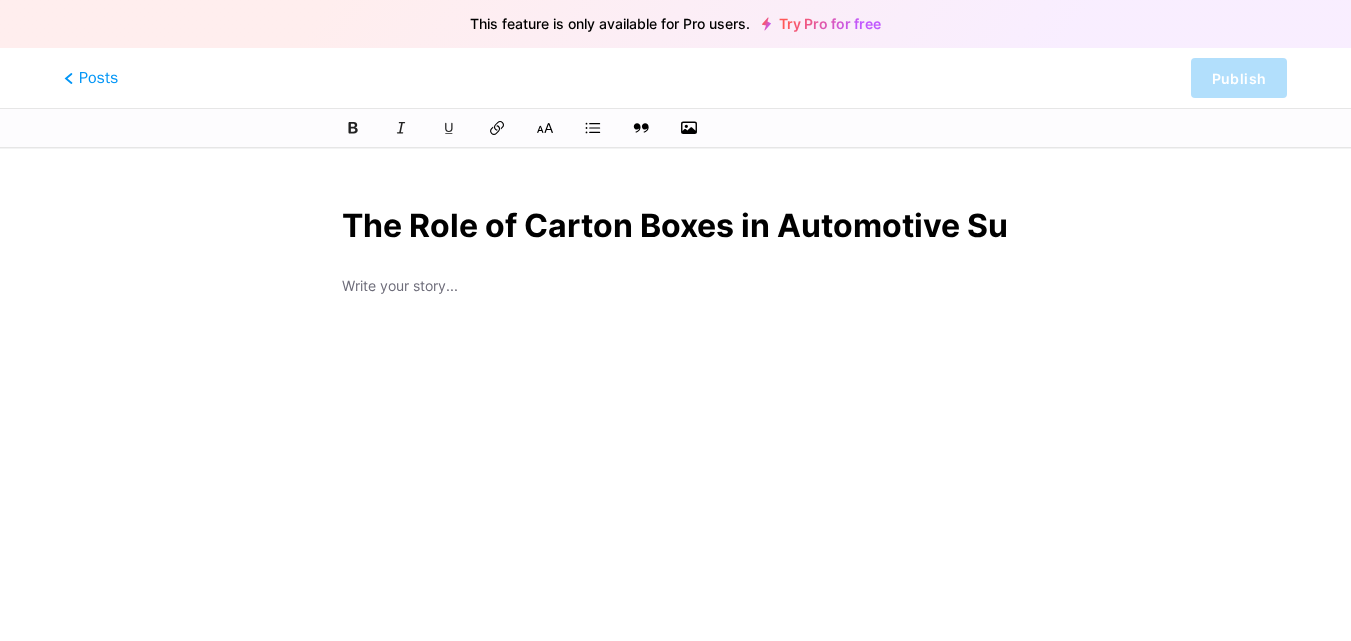 scroll, scrollTop: 0, scrollLeft: 186, axis: horizontal 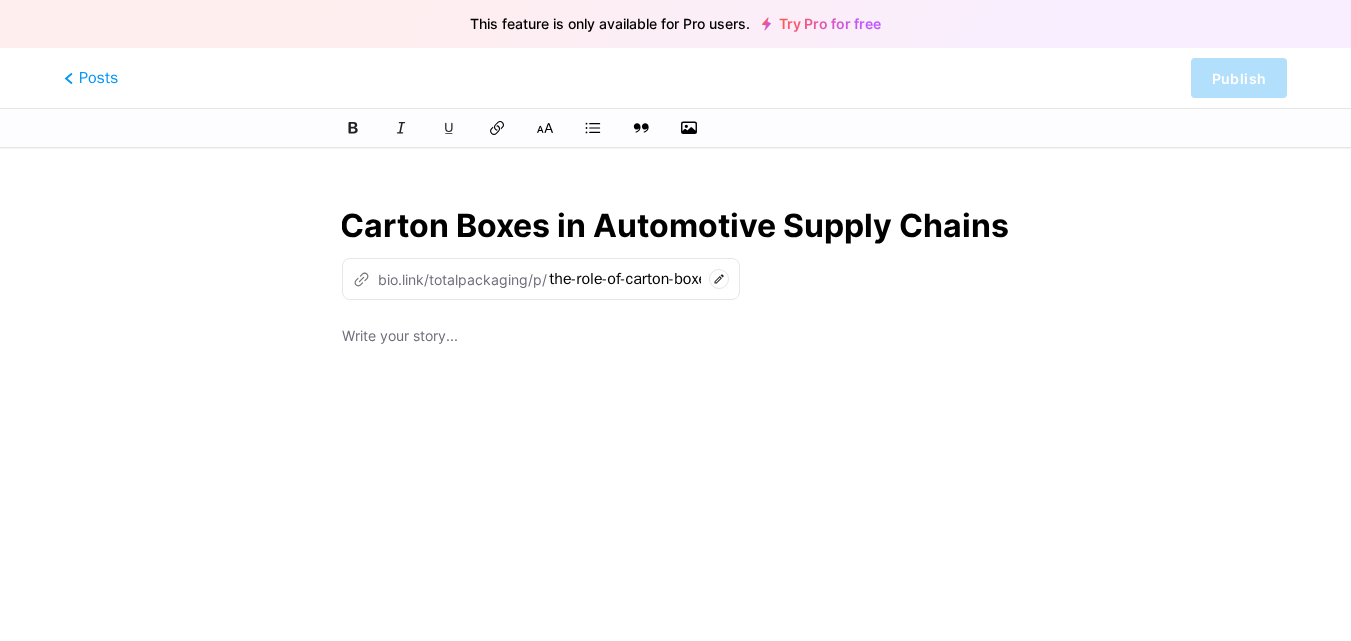 type on "The Role of Carton Boxes in Automotive Supply Chains" 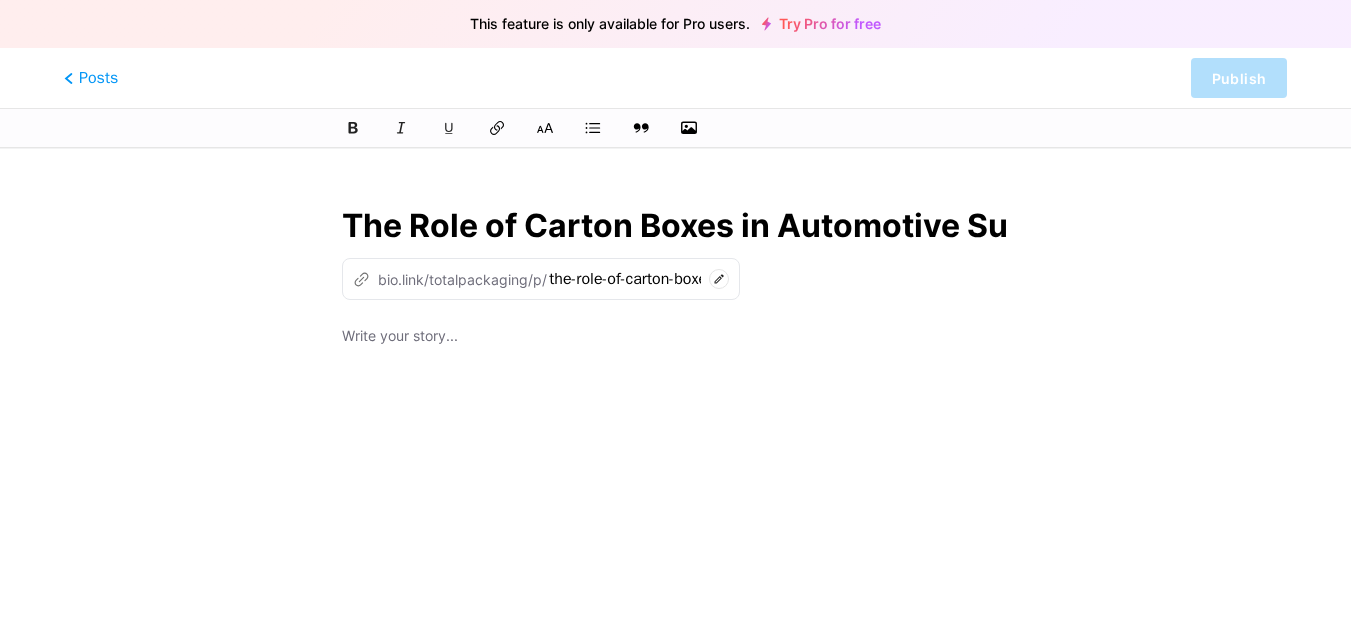 drag, startPoint x: 335, startPoint y: 229, endPoint x: 484, endPoint y: 223, distance: 149.12076 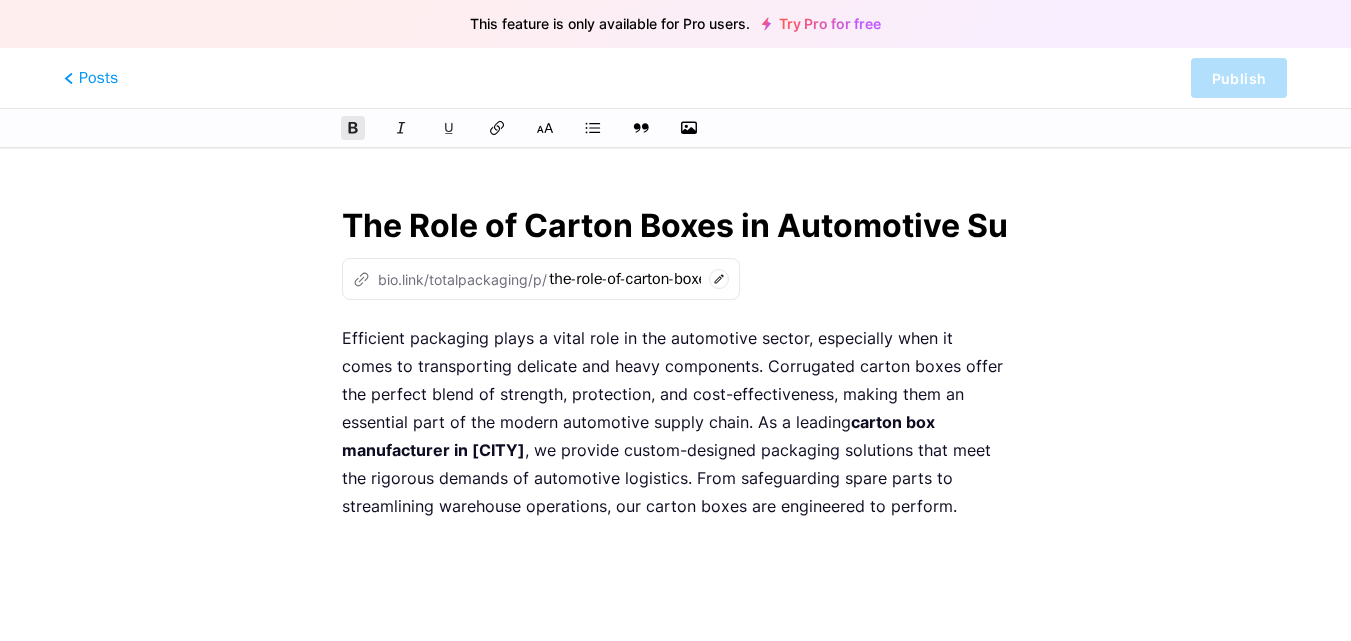 drag, startPoint x: 783, startPoint y: 420, endPoint x: 409, endPoint y: 446, distance: 374.90265 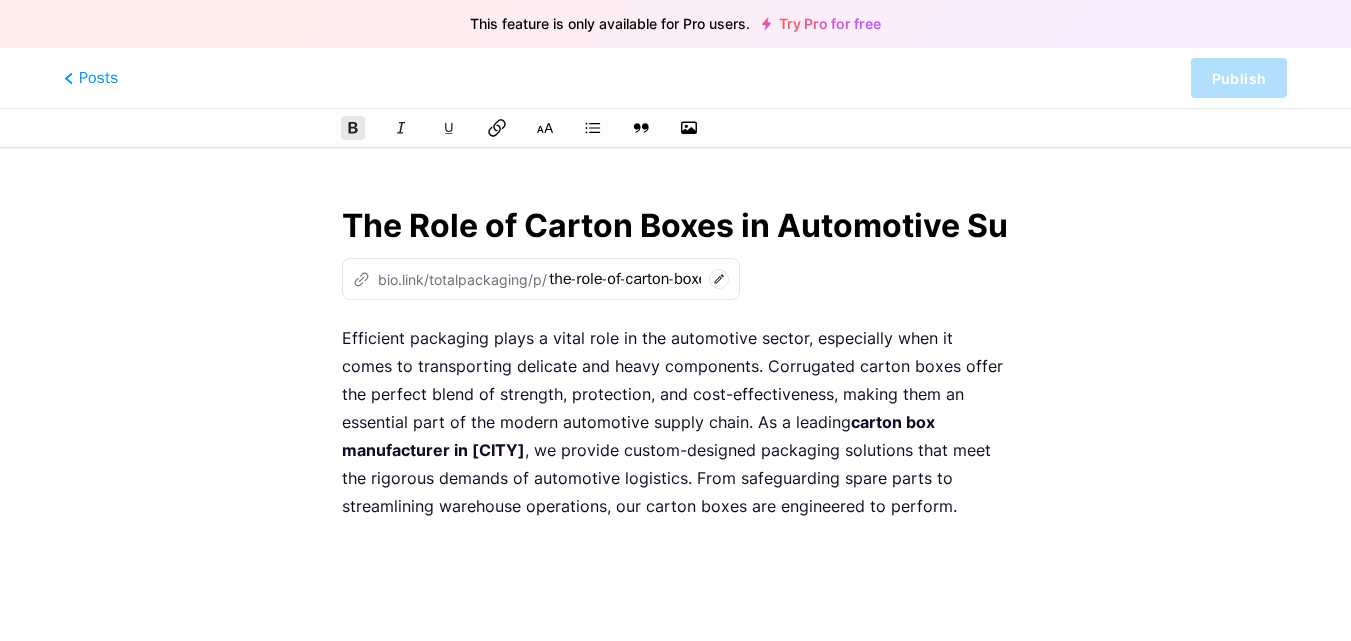 click at bounding box center [353, 128] 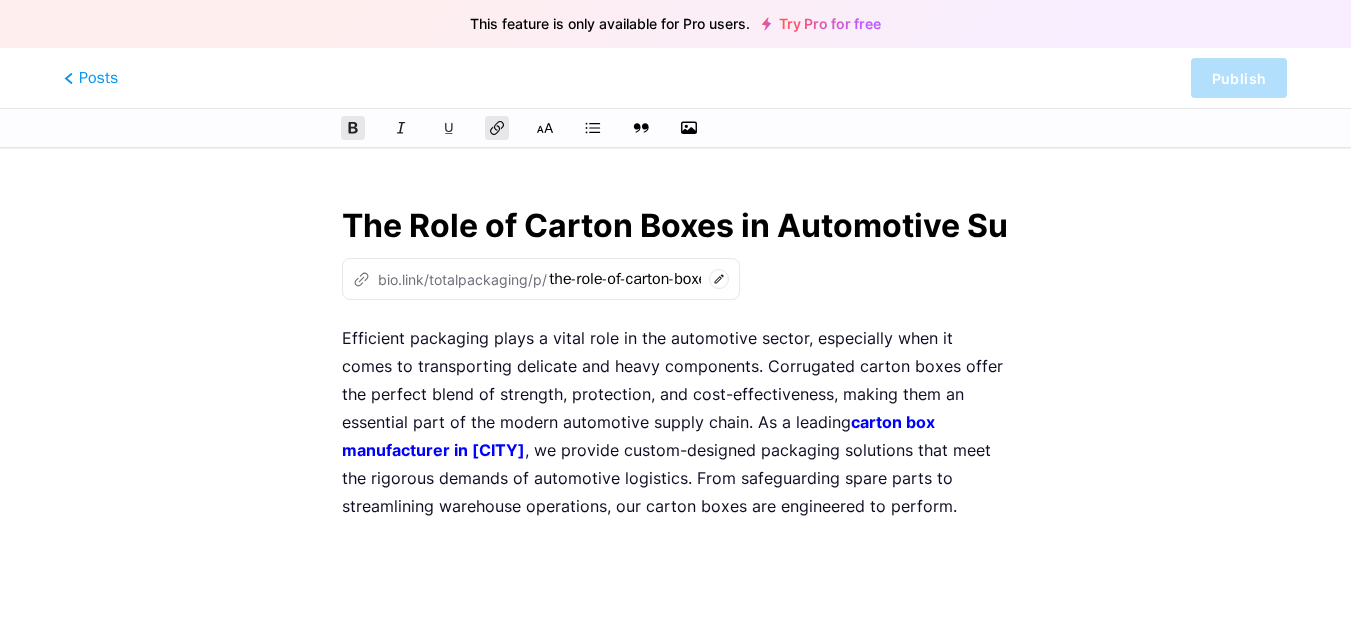 click on "This feature is only available for Pro
users.       Try Pro for free
Posts     Publish                         The Role of Carton Boxes in Automotive Supply Chains         z
bio.link/totalpackaging/p/
the-role-of-carton-boxes-in-automotive-supply-chains             Efficient packaging plays a vital role in the automotive sector, especially when it comes to transporting delicate and heavy components. Corrugated carton boxes offer the perfect blend of strength, protection, and cost-effectiveness, making them an essential part of the modern automotive supply chain. As a leading  carton box manufacturer in [CITY], we provide custom-designed packaging solutions that meet the rigorous demands of automotive logistics. From safeguarding spare parts to streamlining warehouse operations, our carton boxes are engineered to perform." at bounding box center (675, 517) 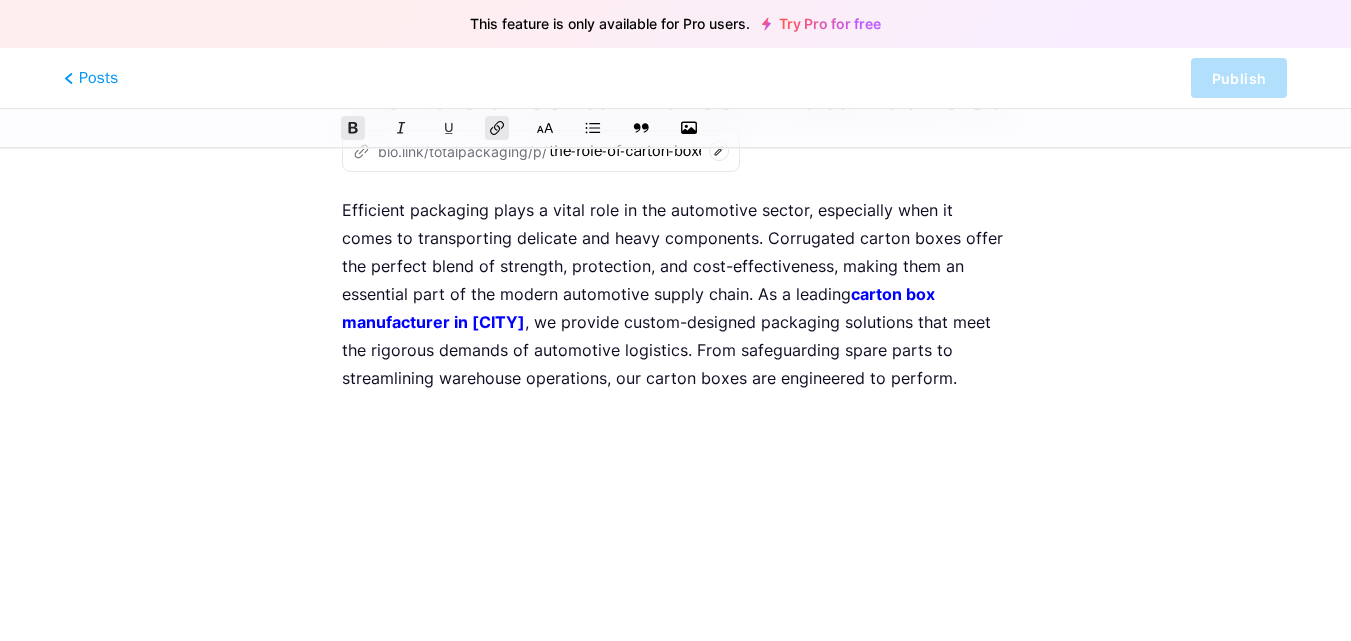 scroll, scrollTop: 0, scrollLeft: 0, axis: both 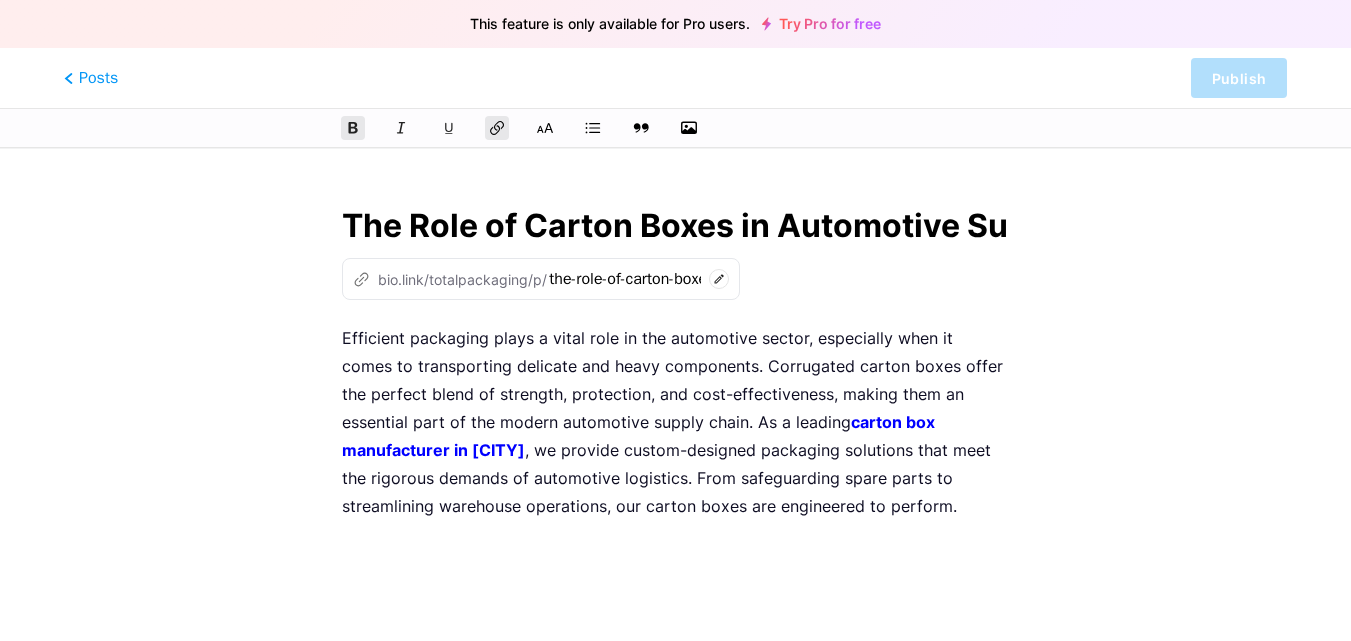 click on "z" at bounding box center (361, 279) 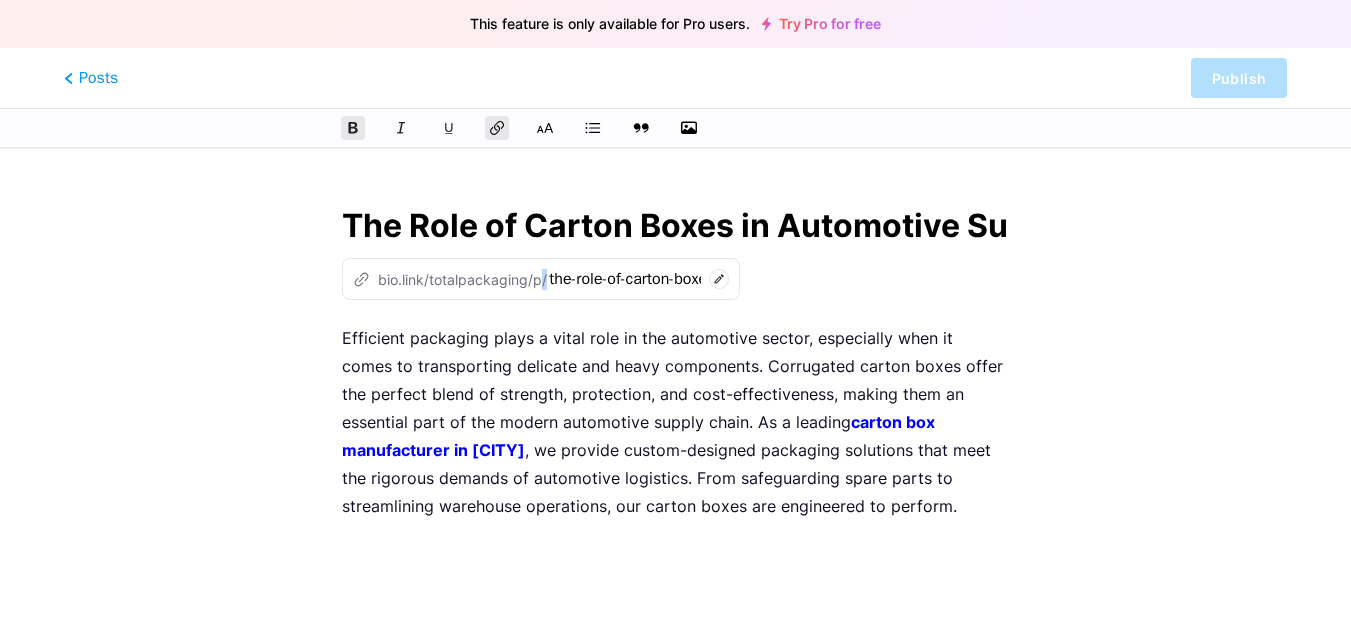 drag, startPoint x: 381, startPoint y: 273, endPoint x: 852, endPoint y: 288, distance: 471.2388 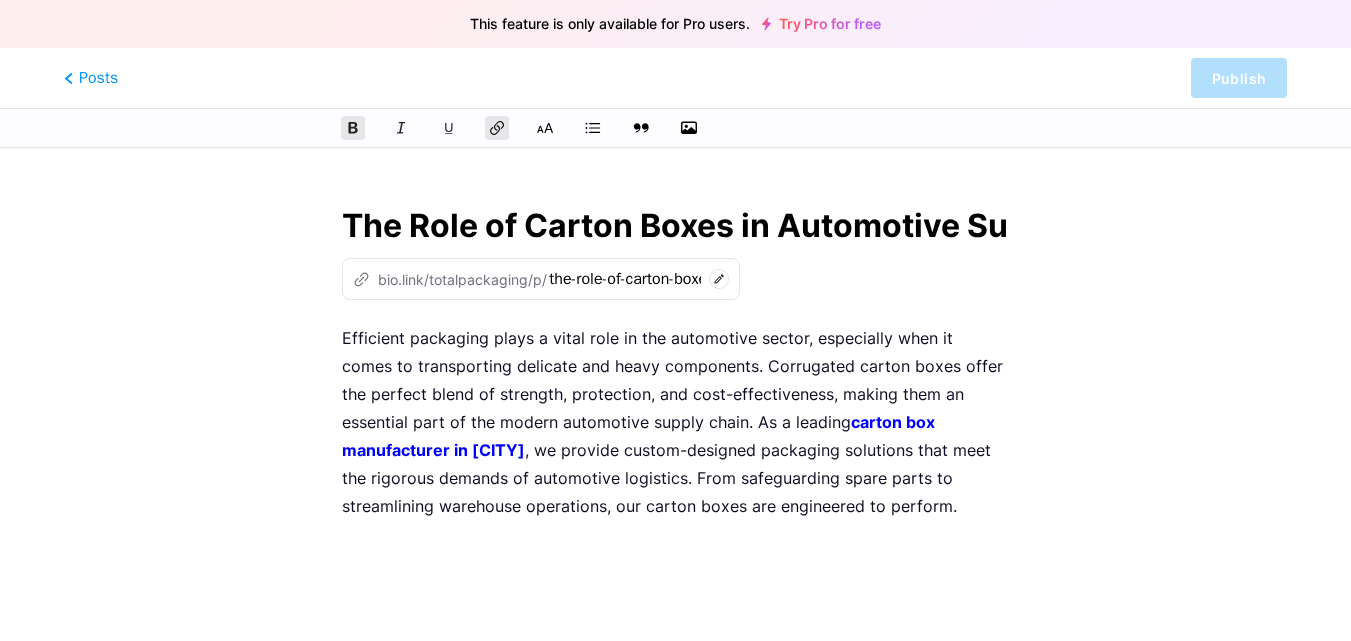 click on "z
bio.link/totalpackaging/p/
the-role-of-carton-boxes-in-automotive-supply-chains" at bounding box center (675, 279) 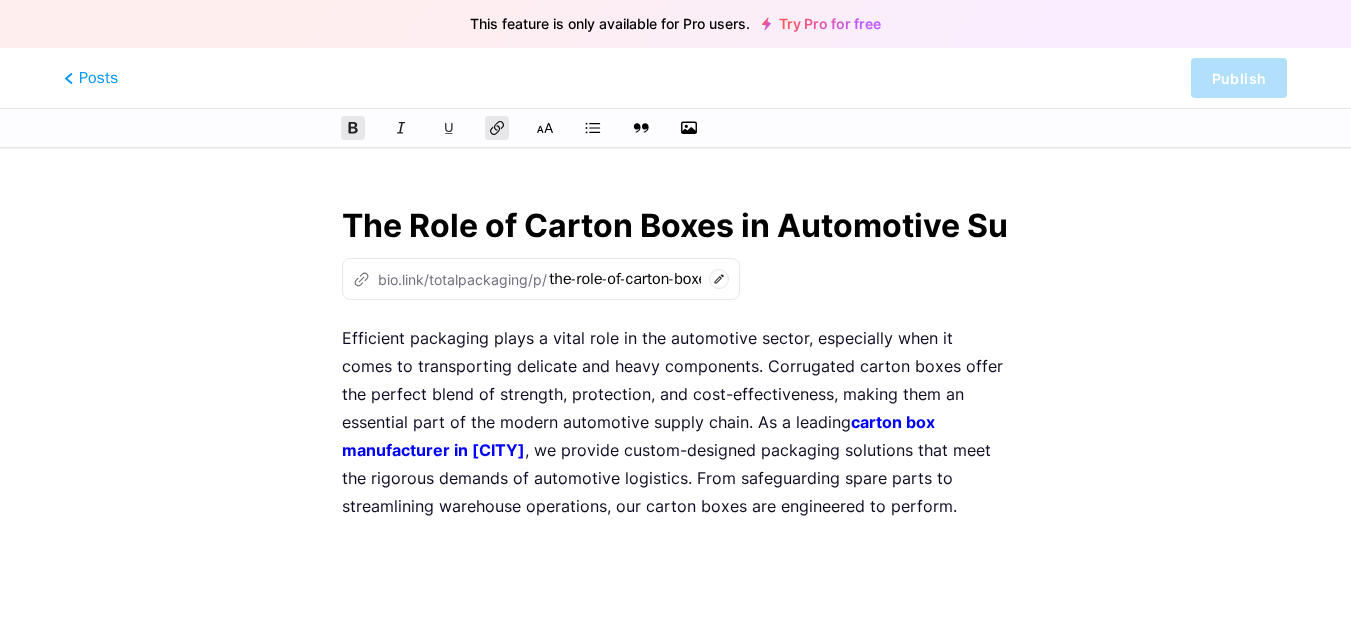 drag, startPoint x: 545, startPoint y: 280, endPoint x: 1139, endPoint y: 267, distance: 594.1422 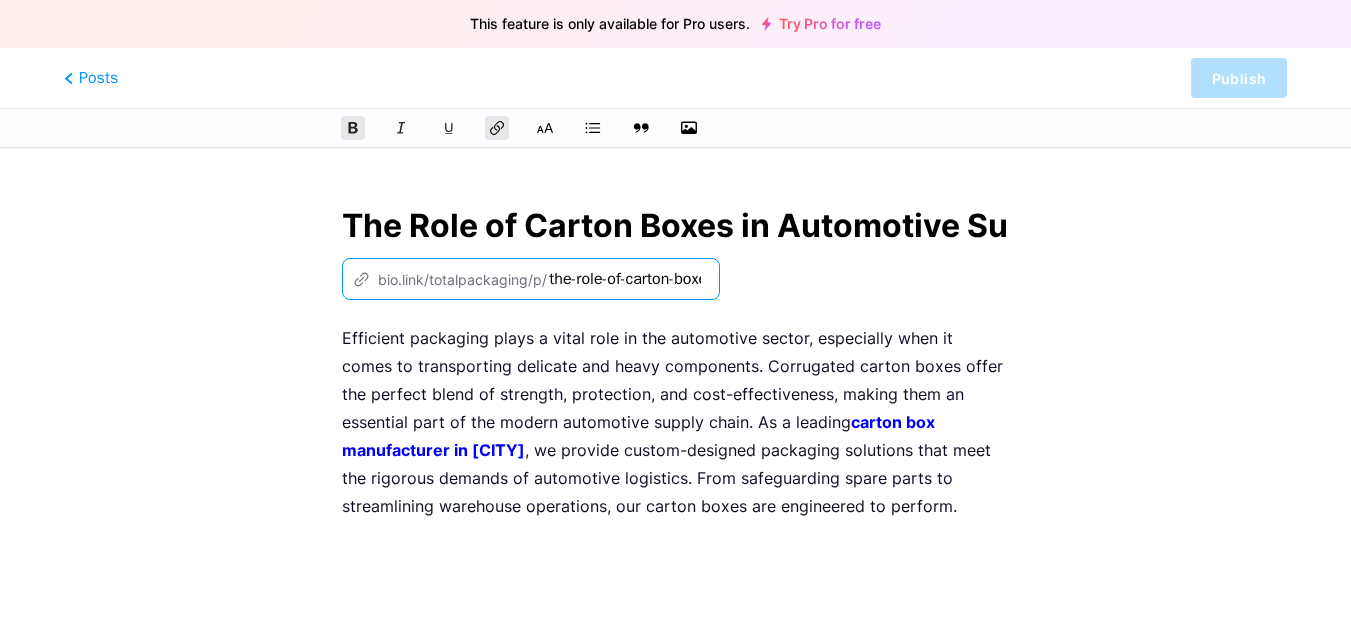 scroll, scrollTop: 0, scrollLeft: 205, axis: horizontal 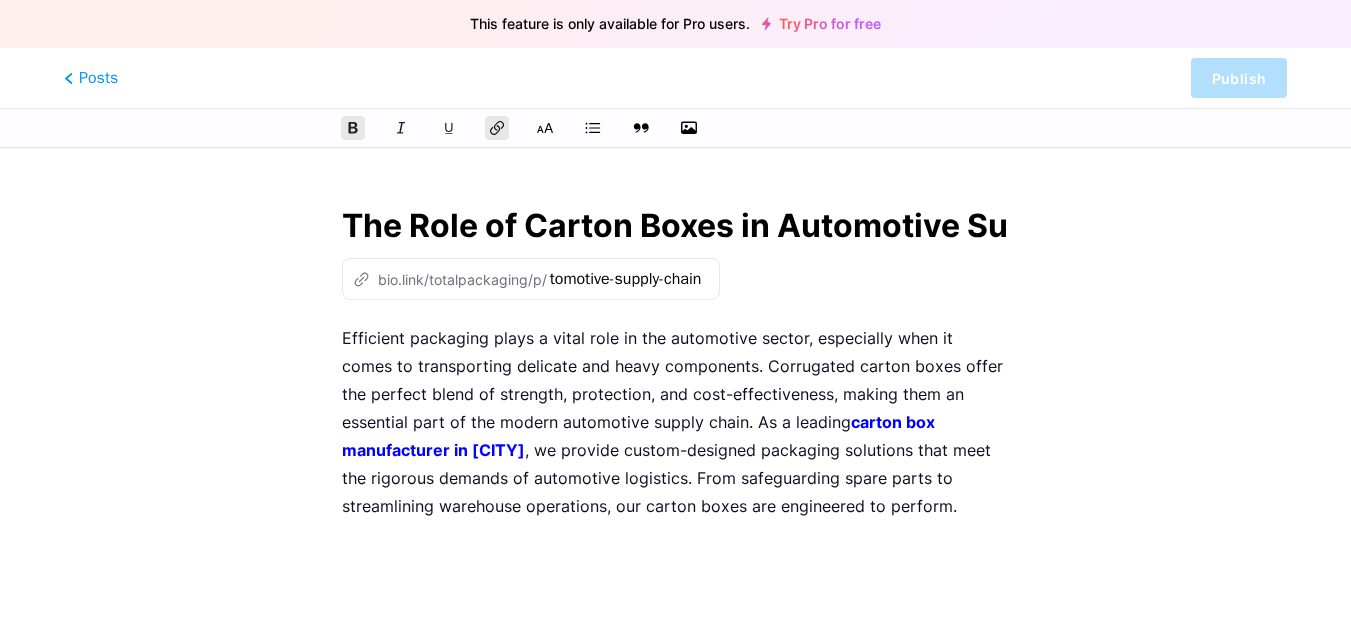 click on "z
bio.link/totalpackaging/p/
the-role-of-carton-boxes-in-automotive-supply-chains" at bounding box center (531, 279) 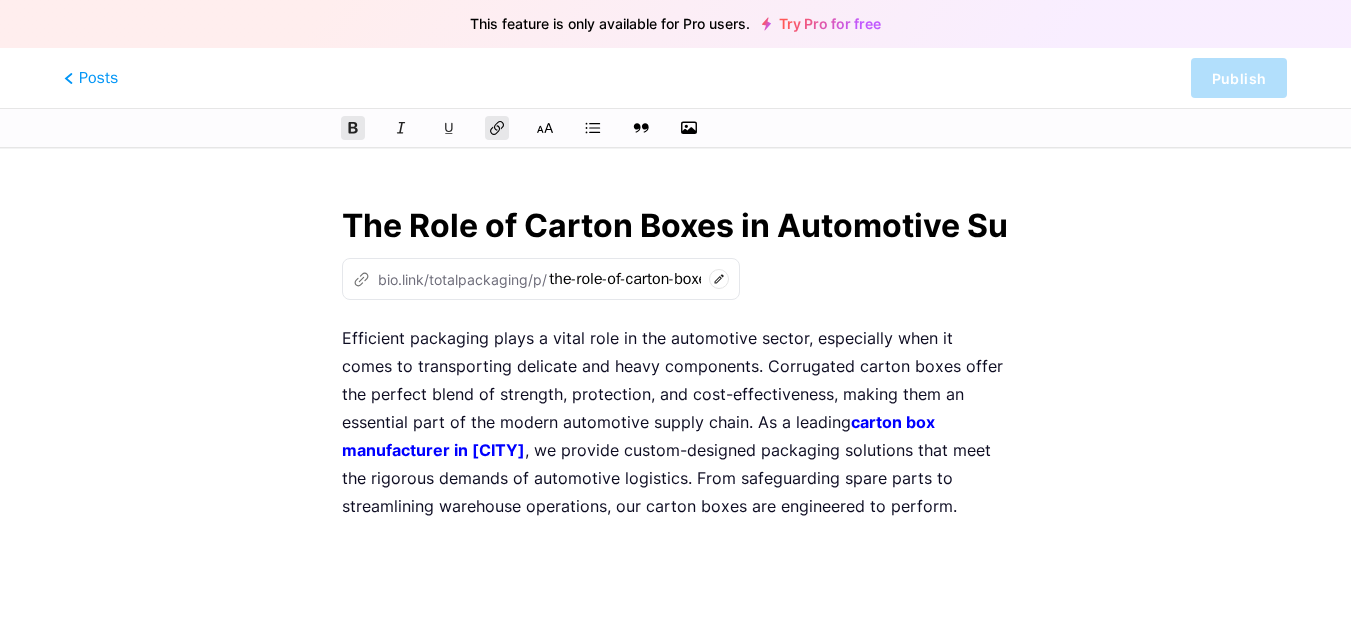 click at bounding box center [719, 279] 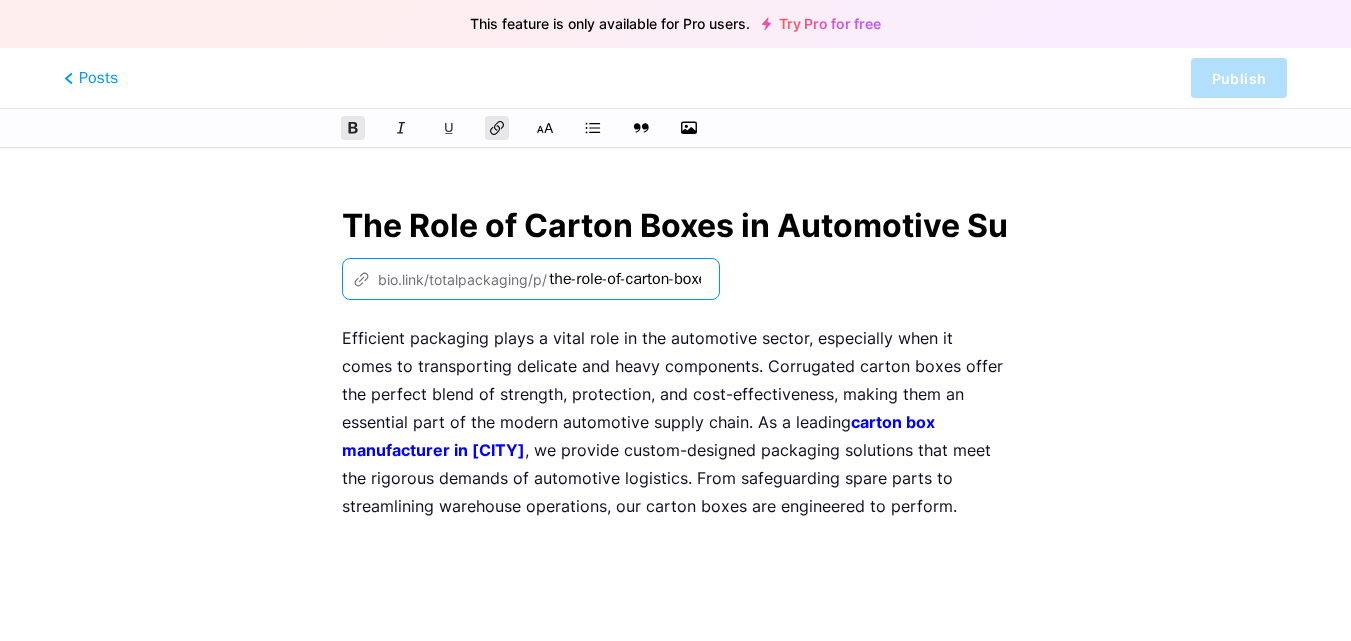 scroll, scrollTop: 0, scrollLeft: 205, axis: horizontal 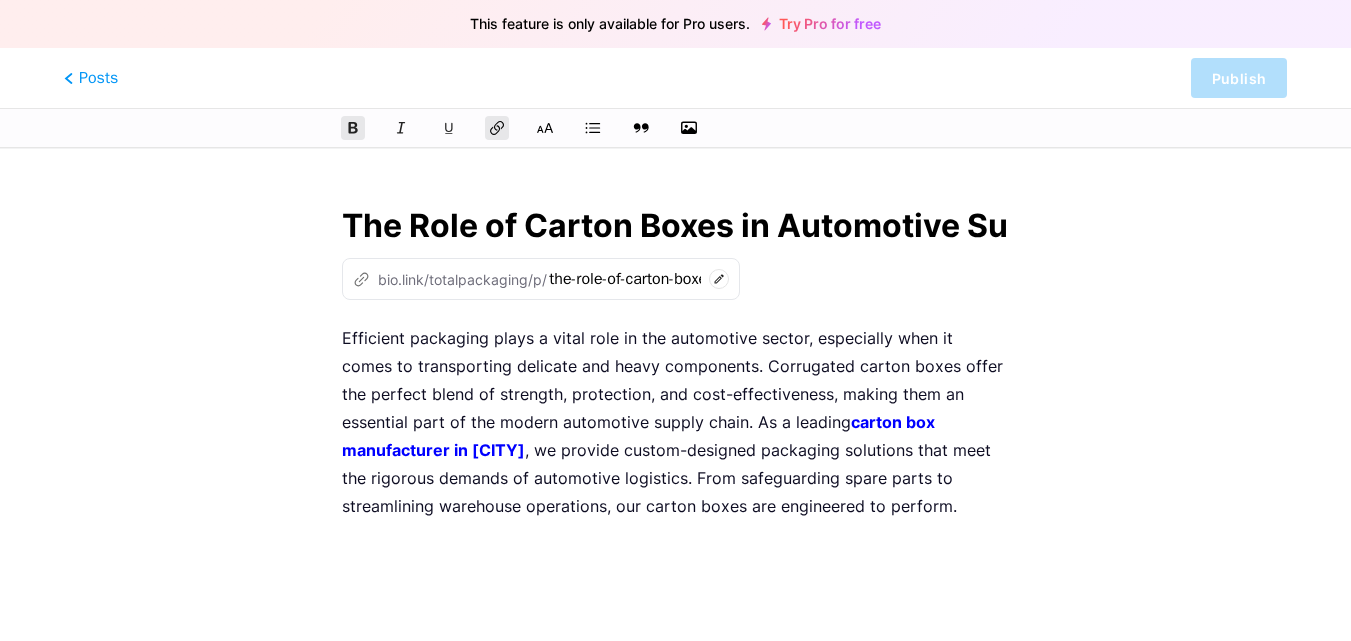click on "z
bio.link/totalpackaging/p/
the-role-of-carton-boxes-in-automotive-supply-chains" at bounding box center (541, 279) 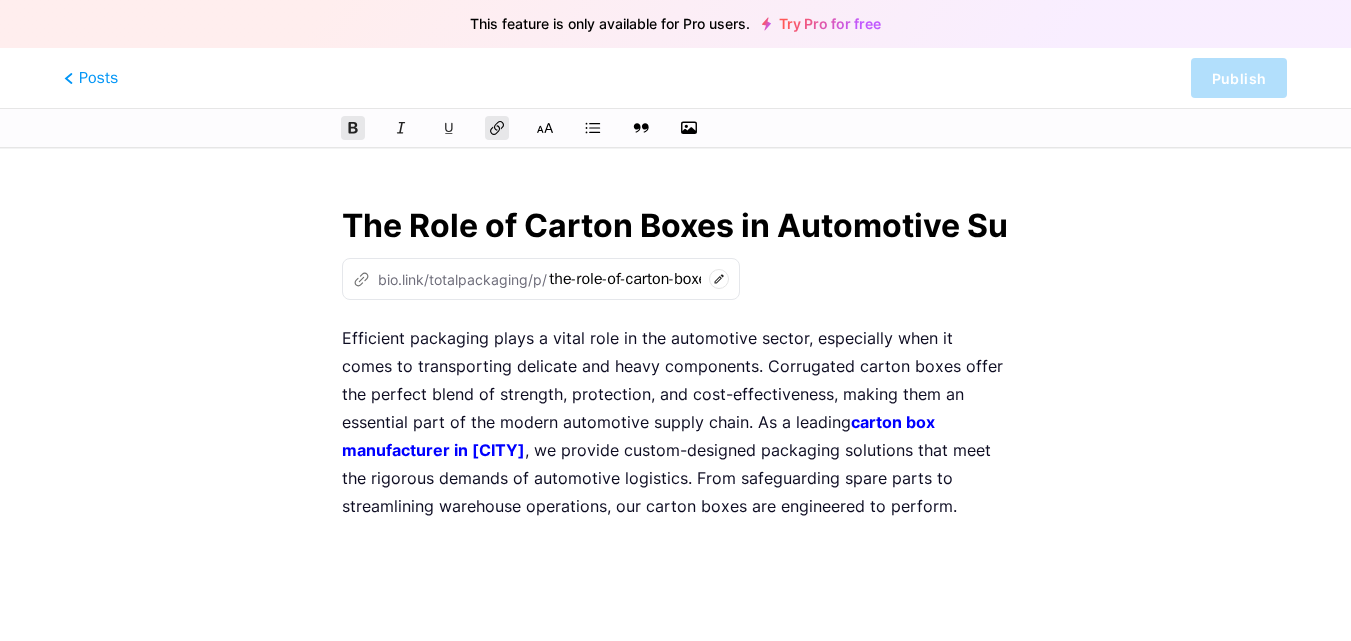 click at bounding box center [719, 279] 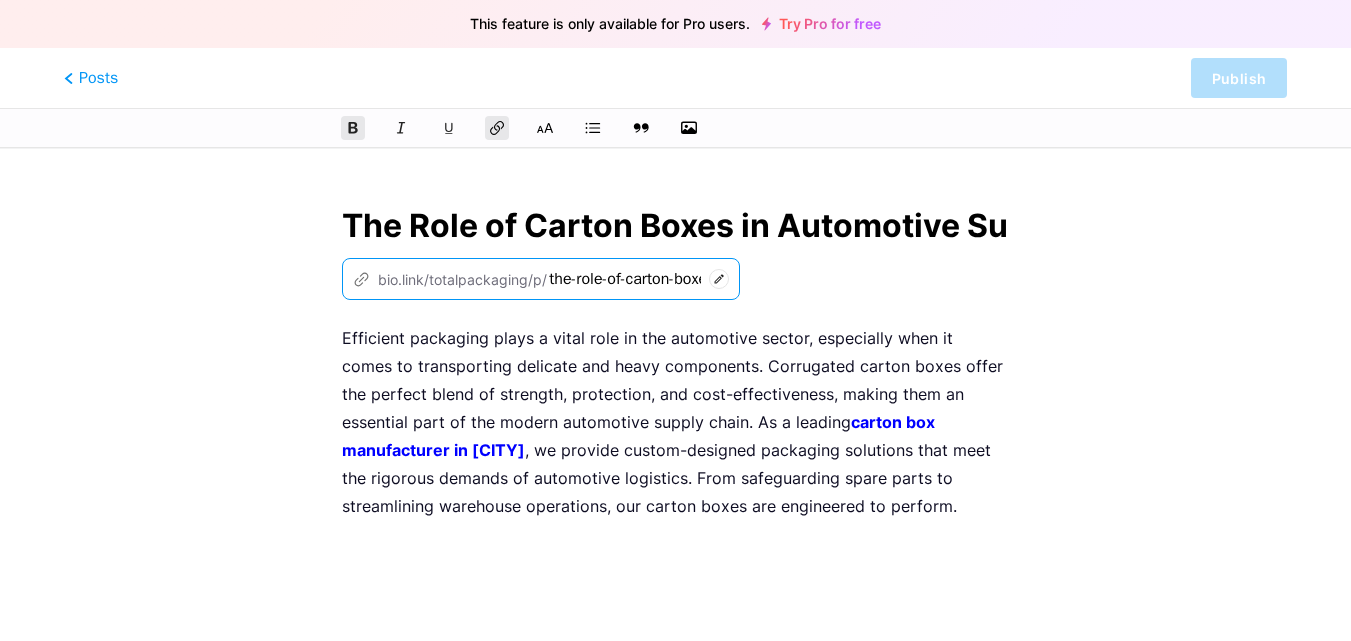 scroll, scrollTop: 0, scrollLeft: 205, axis: horizontal 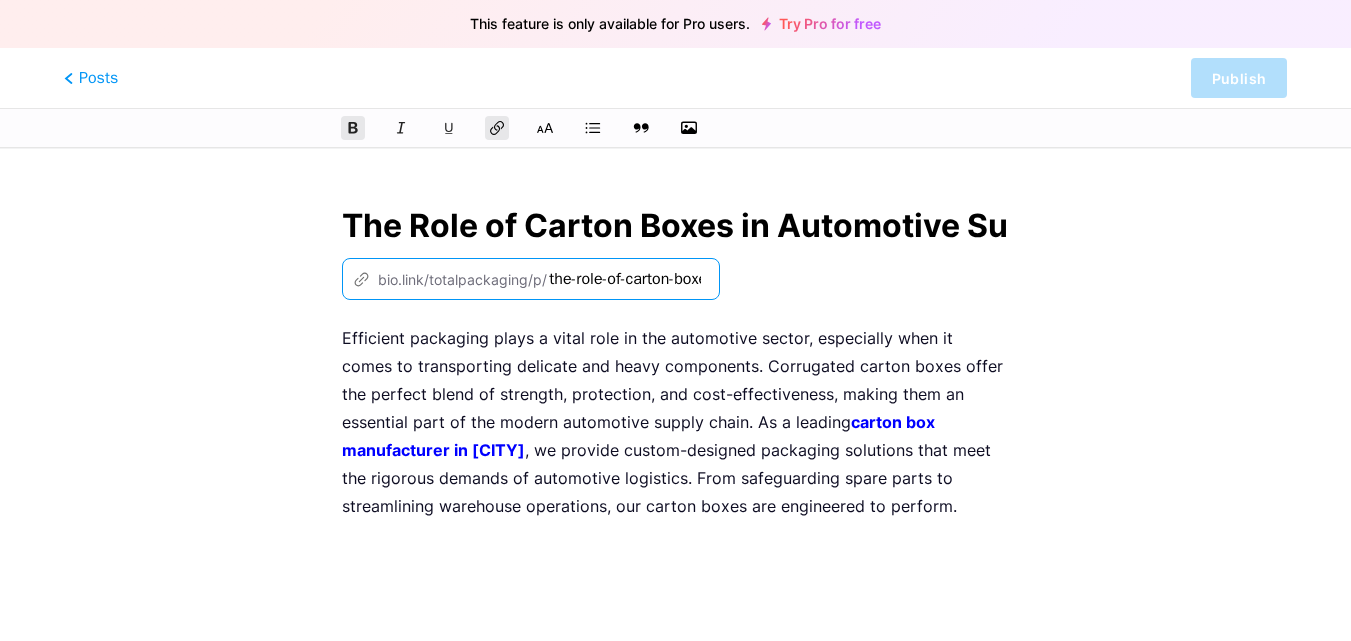 drag, startPoint x: 726, startPoint y: 281, endPoint x: 376, endPoint y: 275, distance: 350.05142 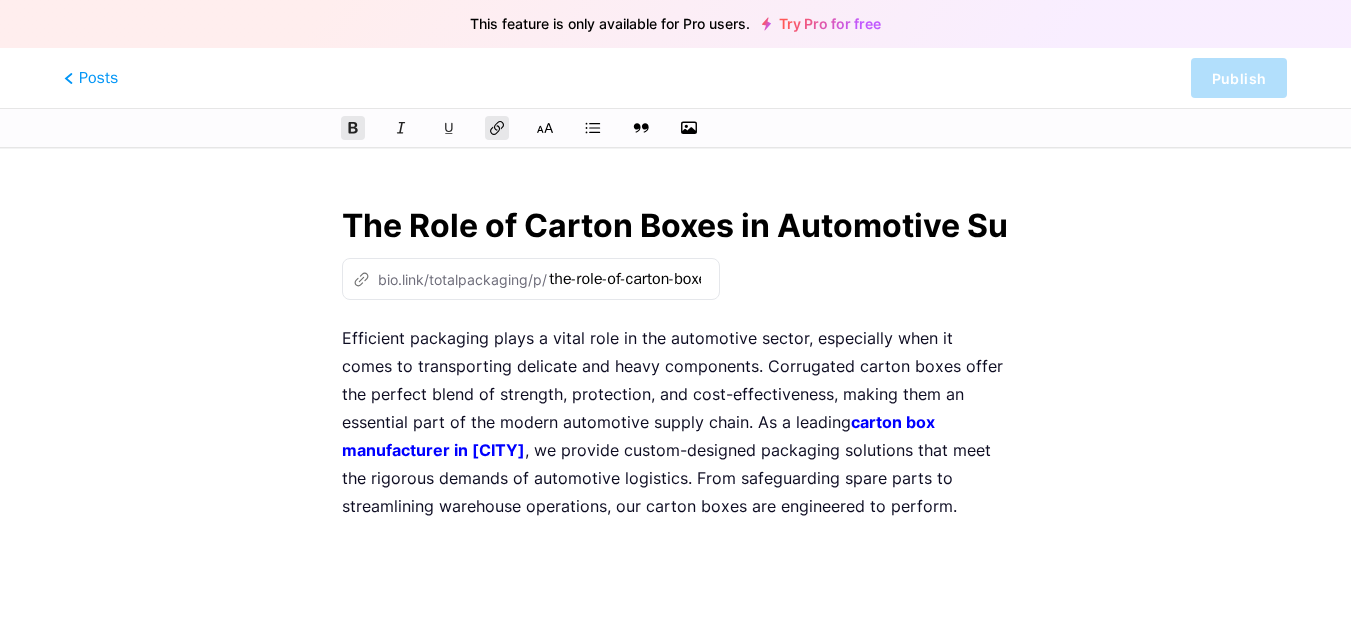 click on "z
bio.link/totalpackaging/p/" at bounding box center (450, 279) 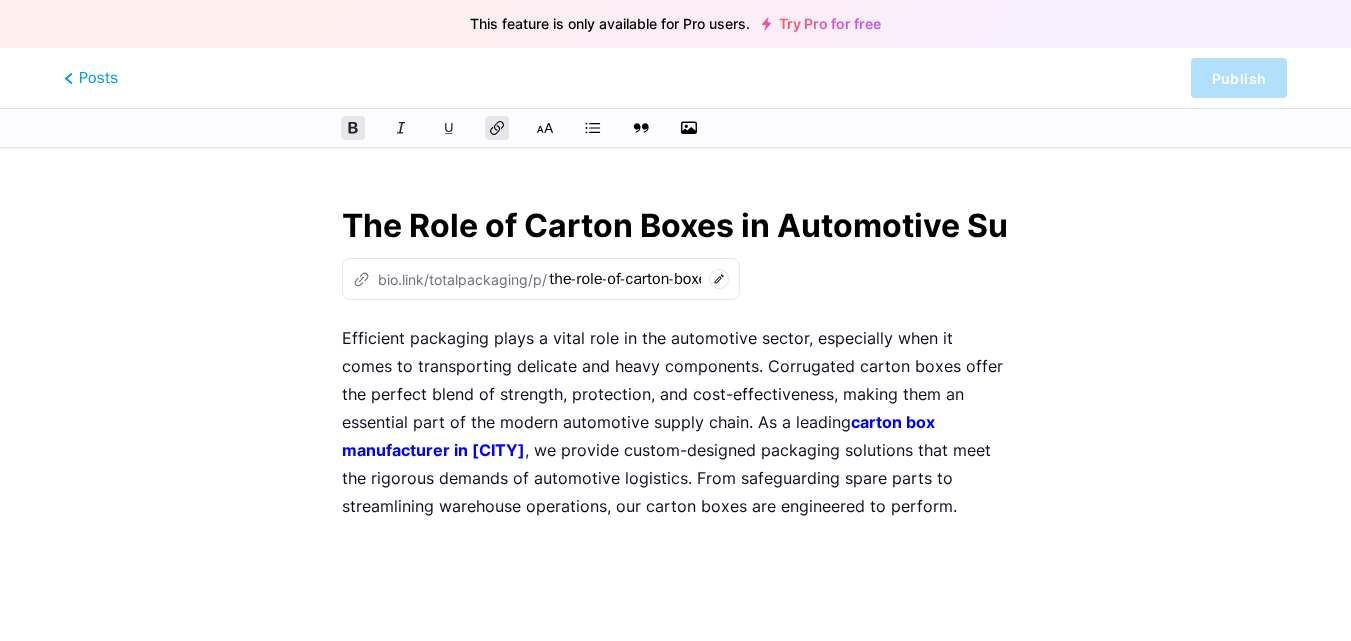 click at bounding box center (362, 279) 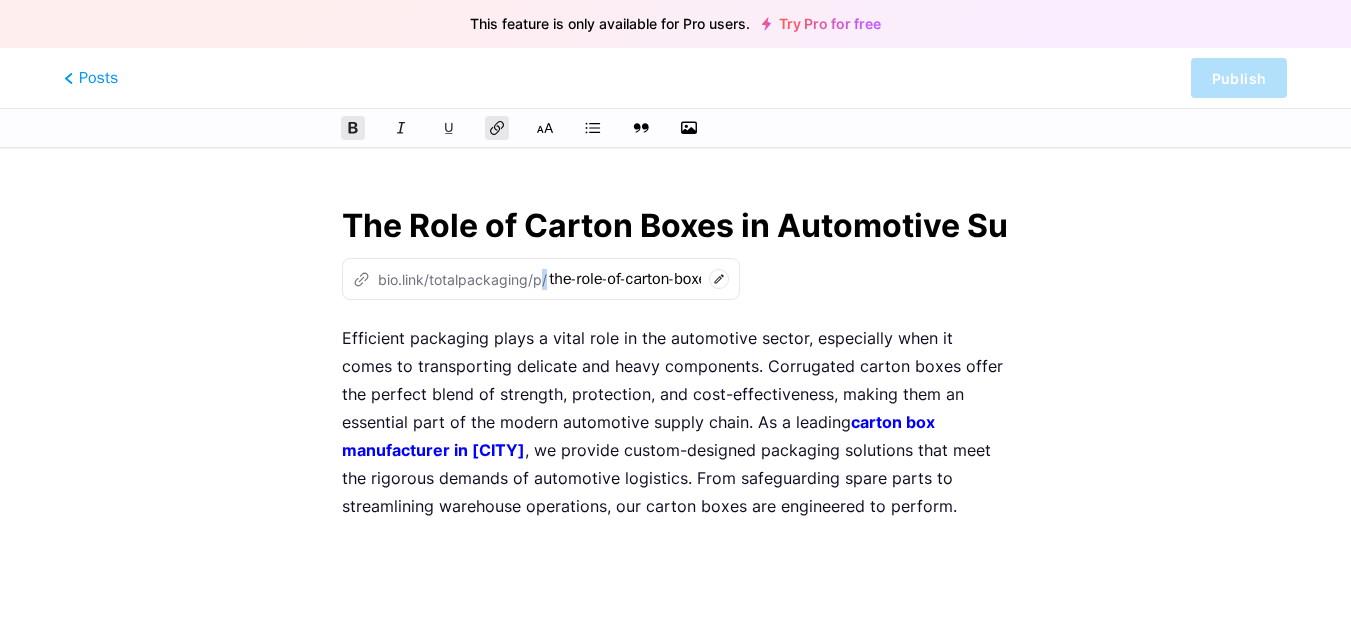 drag, startPoint x: 379, startPoint y: 286, endPoint x: 999, endPoint y: 308, distance: 620.3902 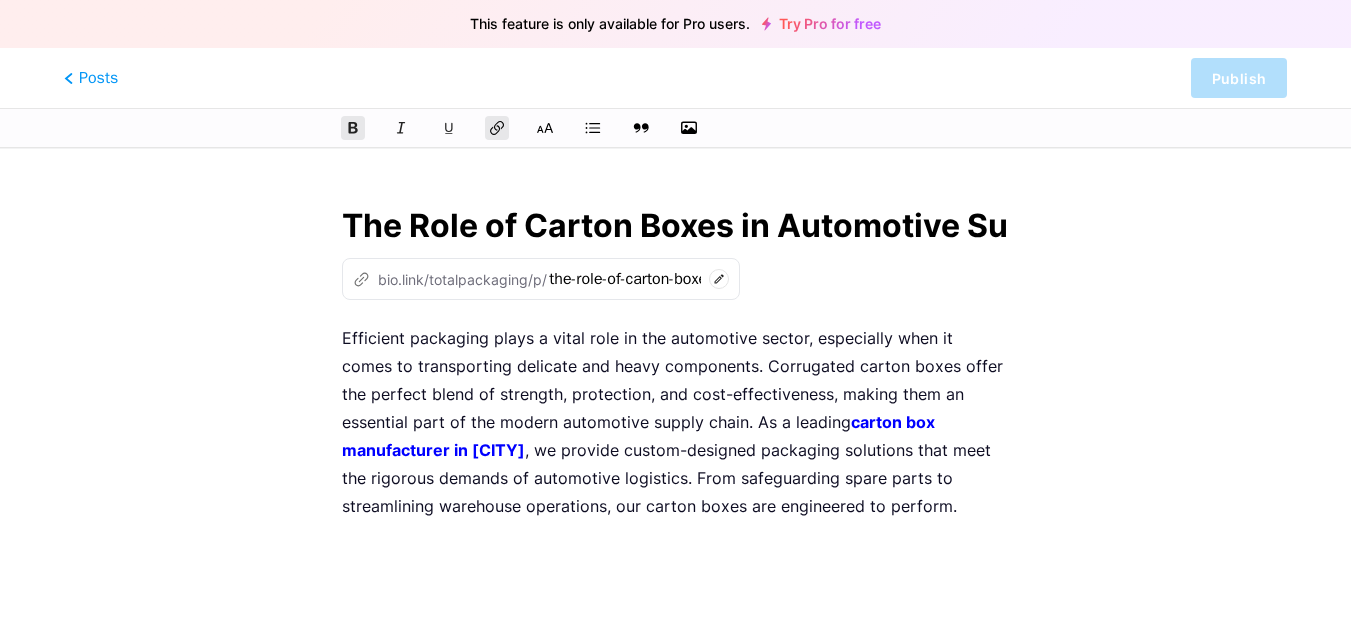 click on "The Role of Carton Boxes in Automotive Supply Chains         z
bio.link/totalpackaging/p/
the-role-of-carton-boxes-in-automotive-supply-chains             Efficient packaging plays a vital role in the automotive sector, especially when it comes to transporting delicate and heavy components. Corrugated carton boxes offer the perfect blend of strength, protection, and cost-effectiveness, making them an essential part of the modern automotive supply chain. As a leading  carton box manufacturer in [CITY], we provide custom-designed packaging solutions that meet the rigorous demands of automotive logistics. From safeguarding spare parts to streamlining warehouse operations, our carton boxes are engineered to perform." at bounding box center (675, 517) 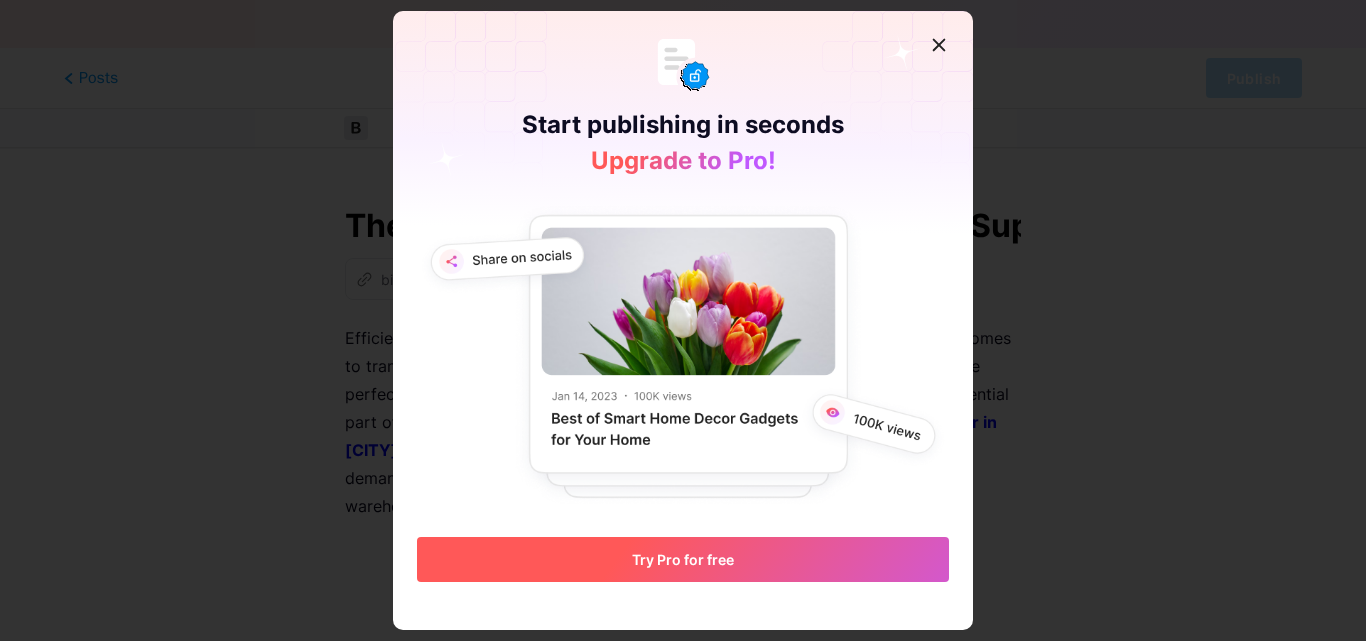 click on "Try Pro for free" at bounding box center (683, 559) 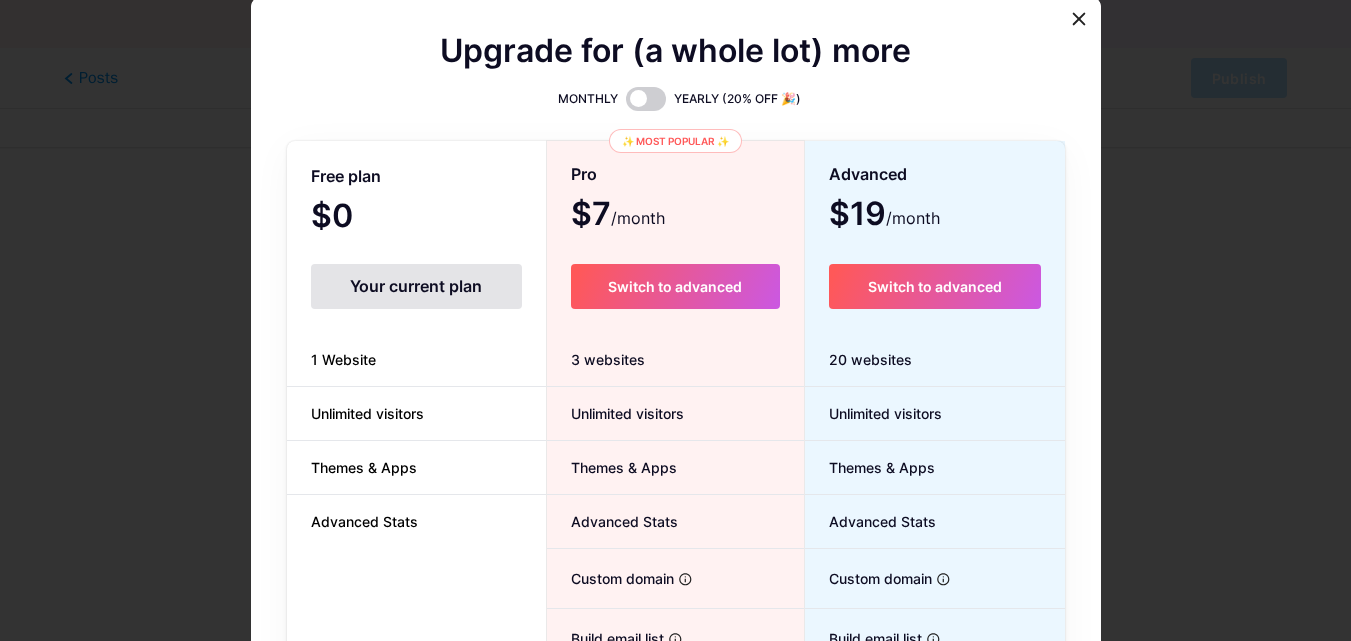 click on "Your current plan" at bounding box center [416, 286] 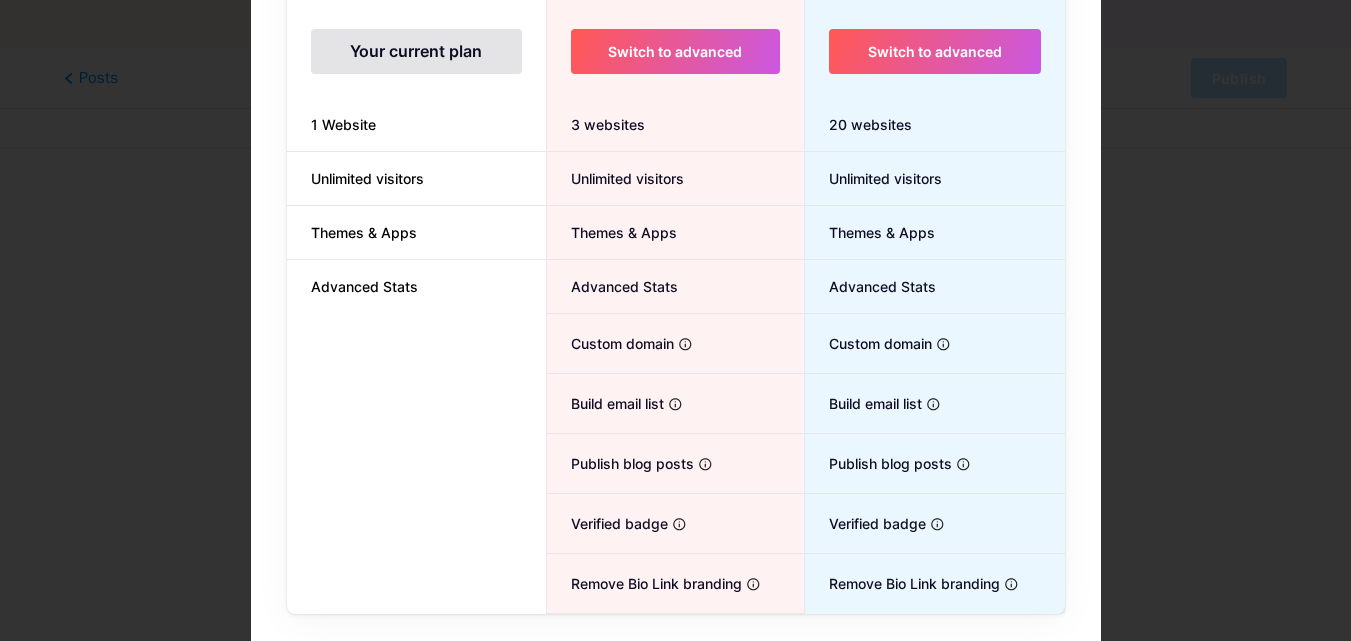 scroll, scrollTop: 244, scrollLeft: 0, axis: vertical 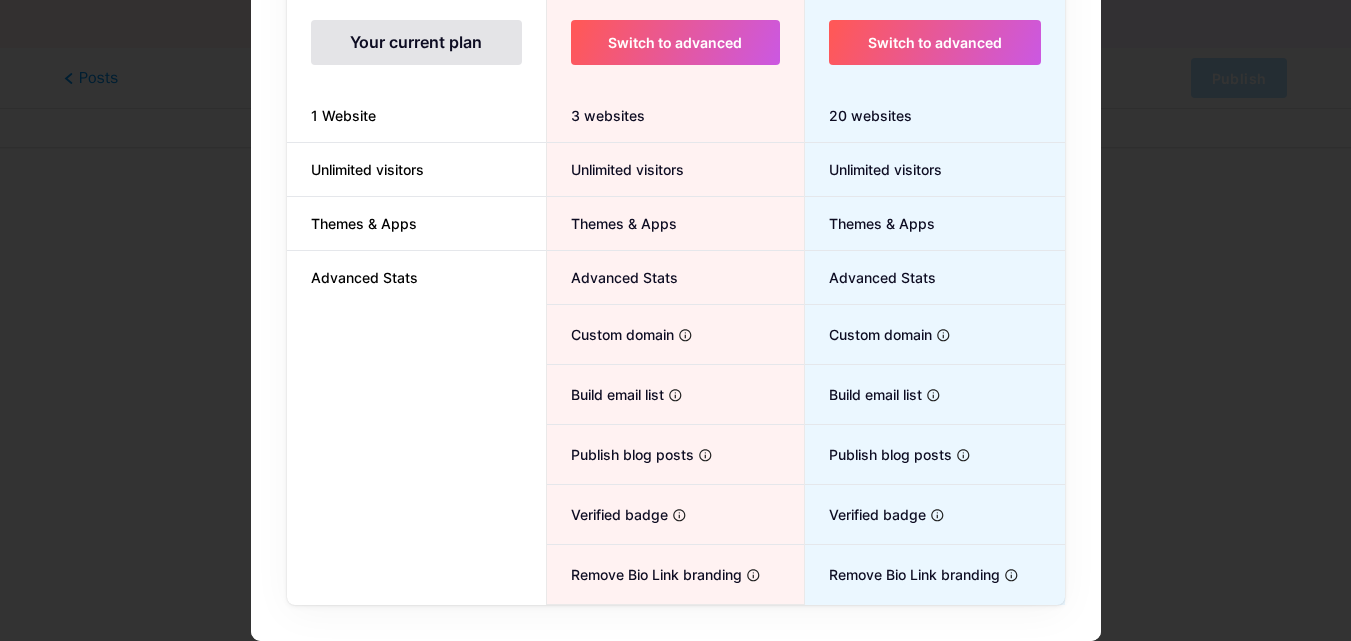 click on "Your current plan" at bounding box center (416, 42) 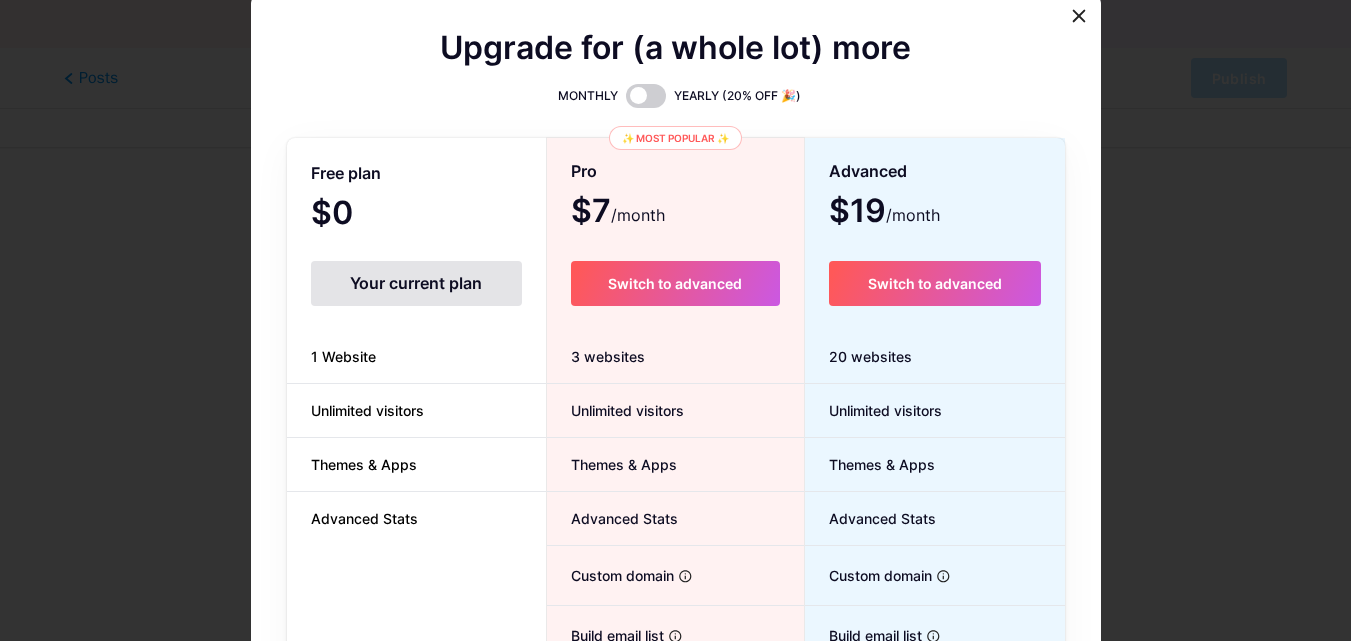 scroll, scrollTop: 0, scrollLeft: 0, axis: both 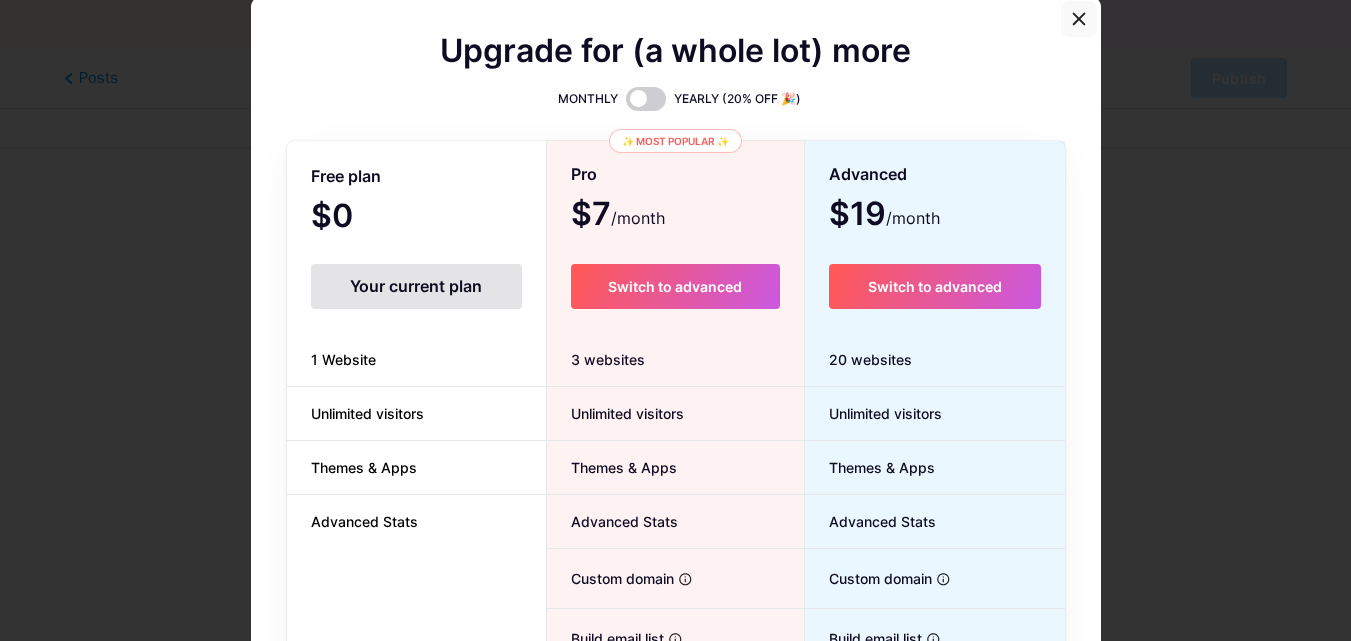 click at bounding box center (1078, 18) 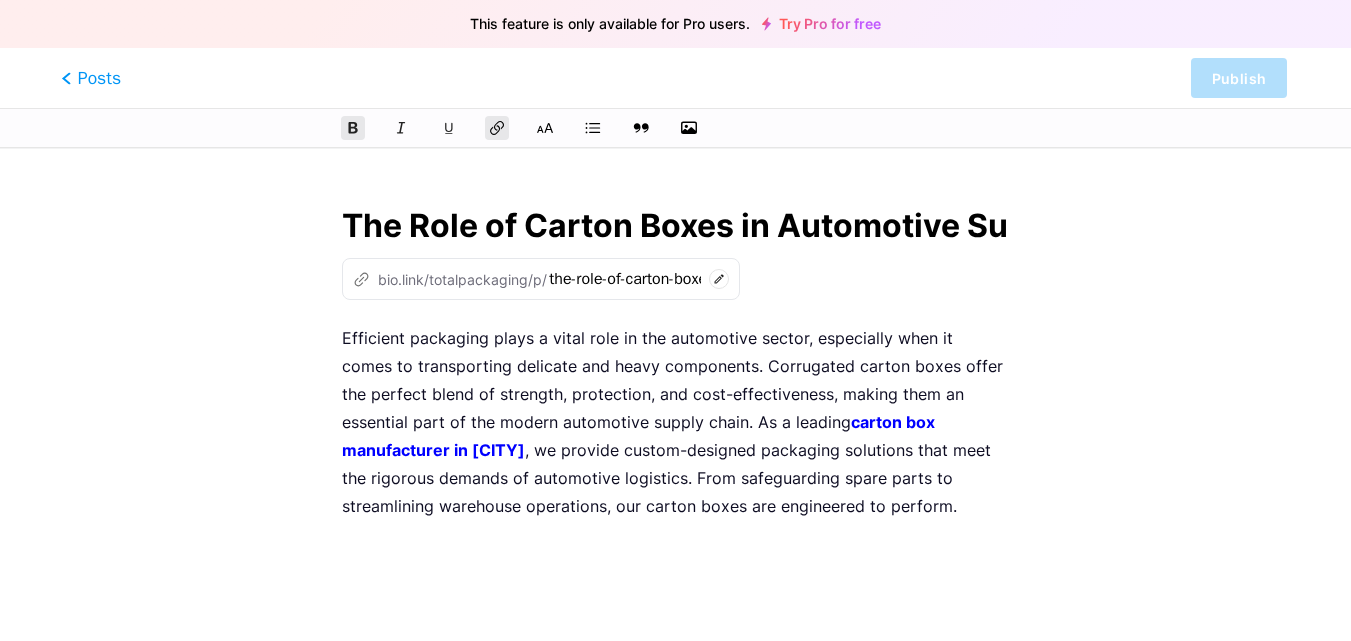 click on "Posts" at bounding box center [91, 78] 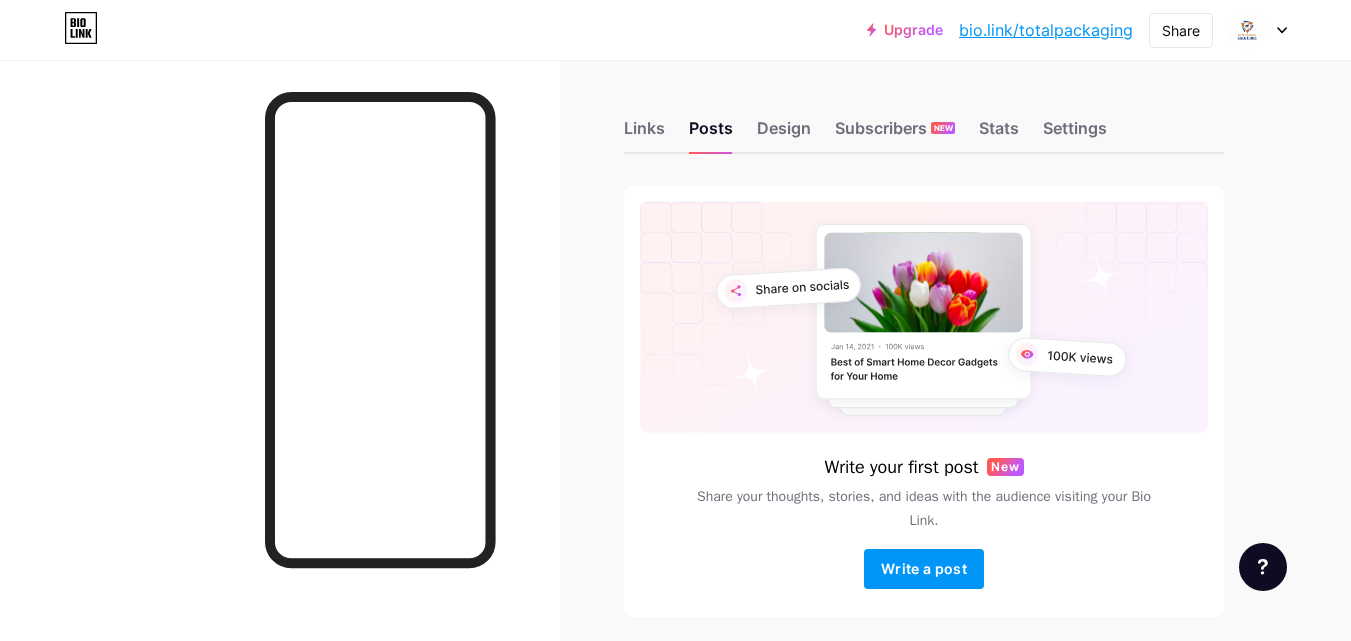 click at bounding box center [1282, 30] 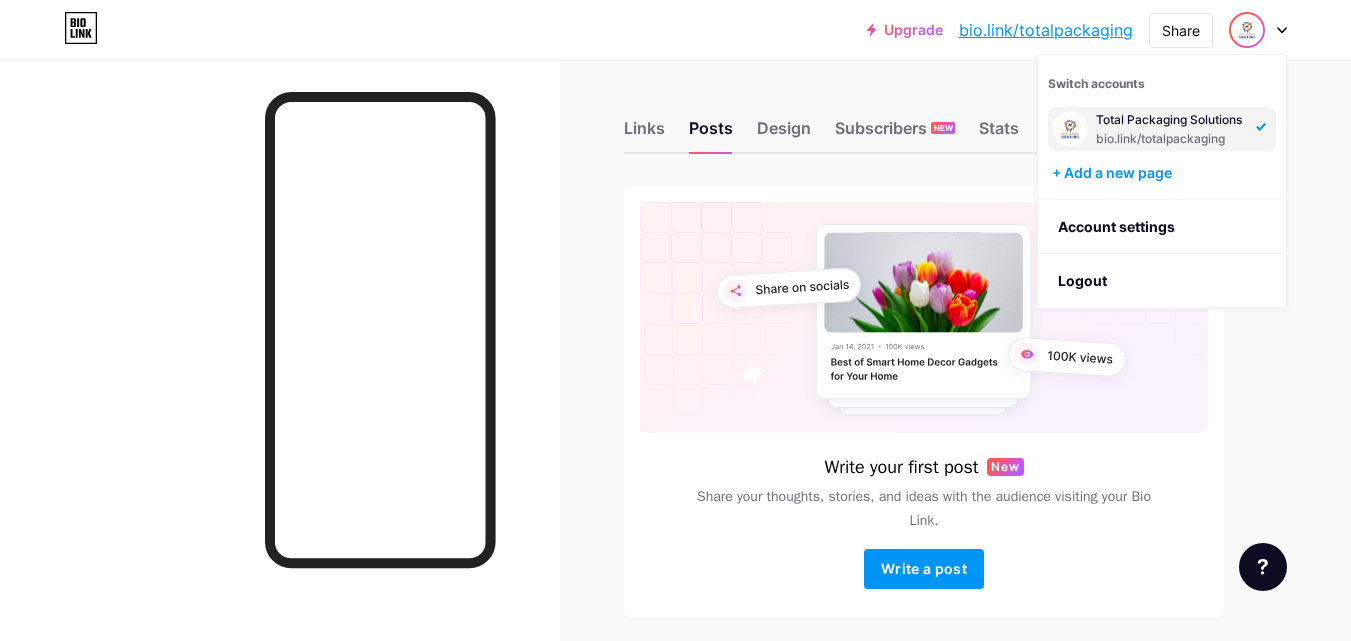 click on "Total Packaging Solutions" at bounding box center [1170, 120] 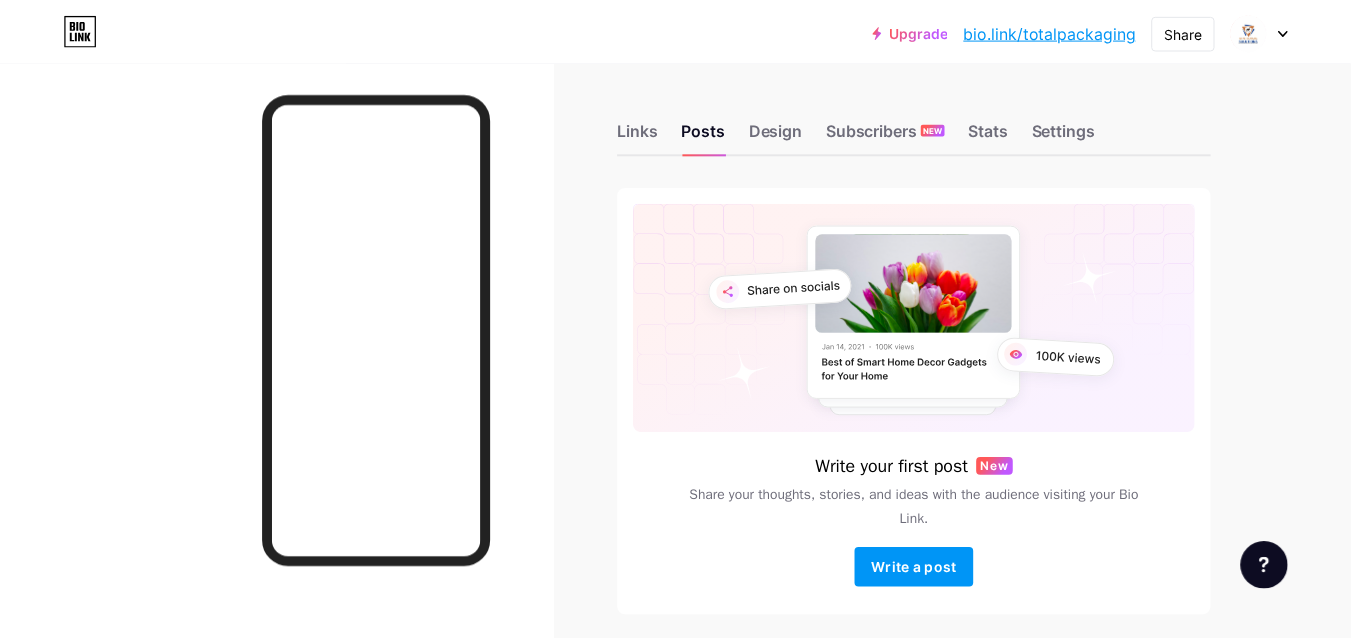 scroll, scrollTop: 0, scrollLeft: 0, axis: both 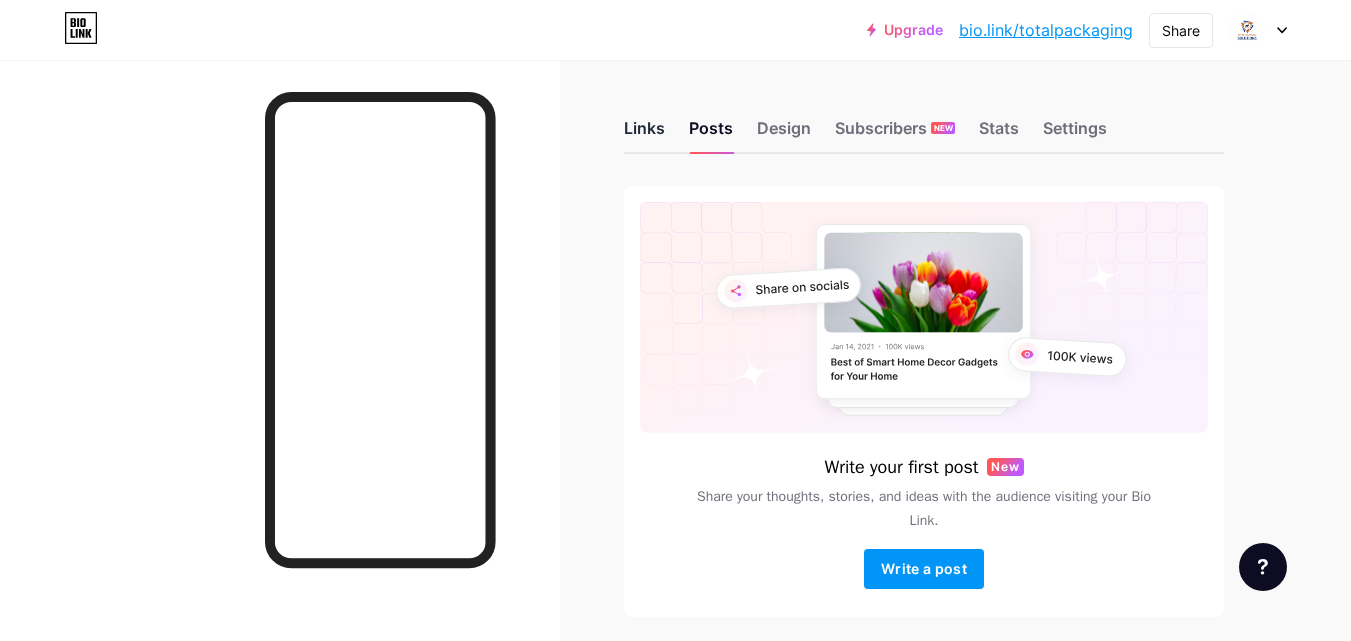 click on "Links" at bounding box center [644, 134] 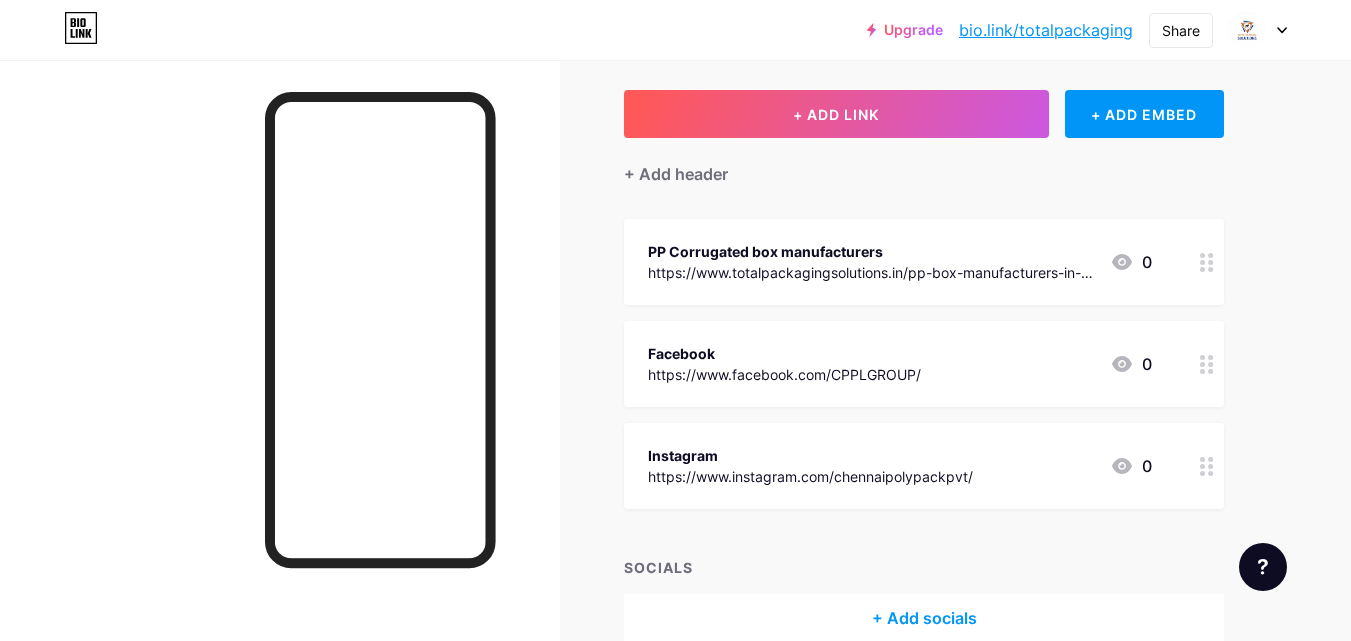 scroll, scrollTop: 0, scrollLeft: 0, axis: both 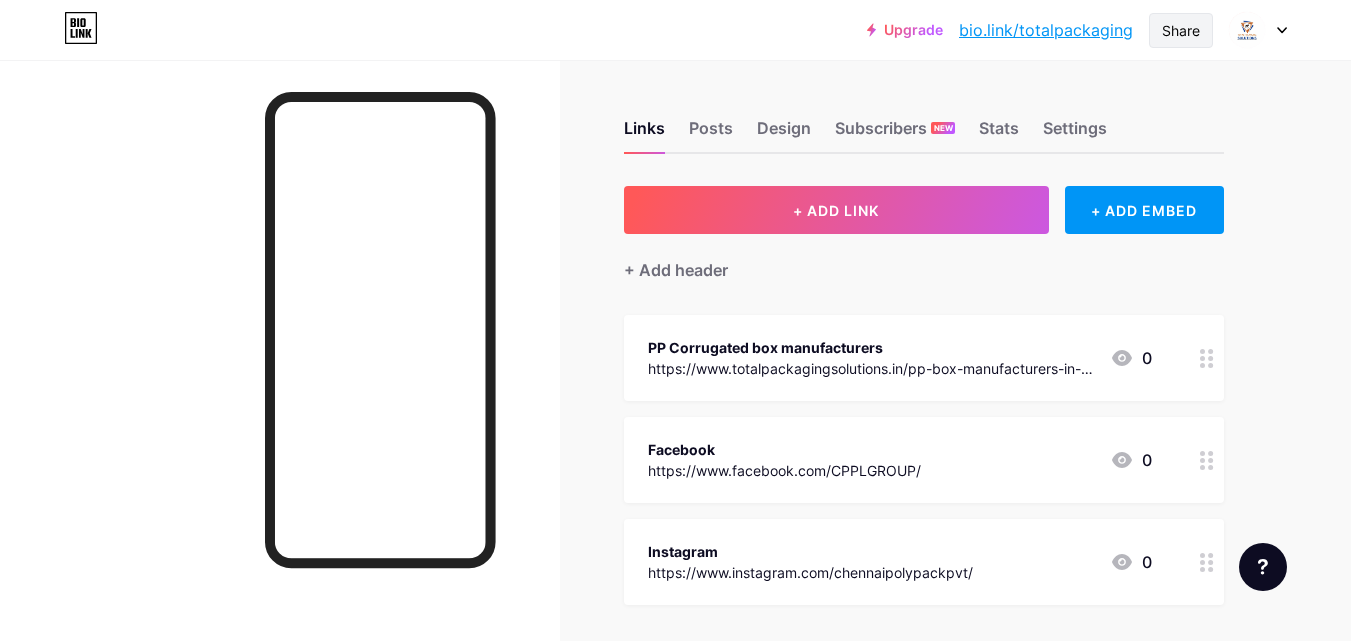 click on "Share" at bounding box center [1181, 30] 